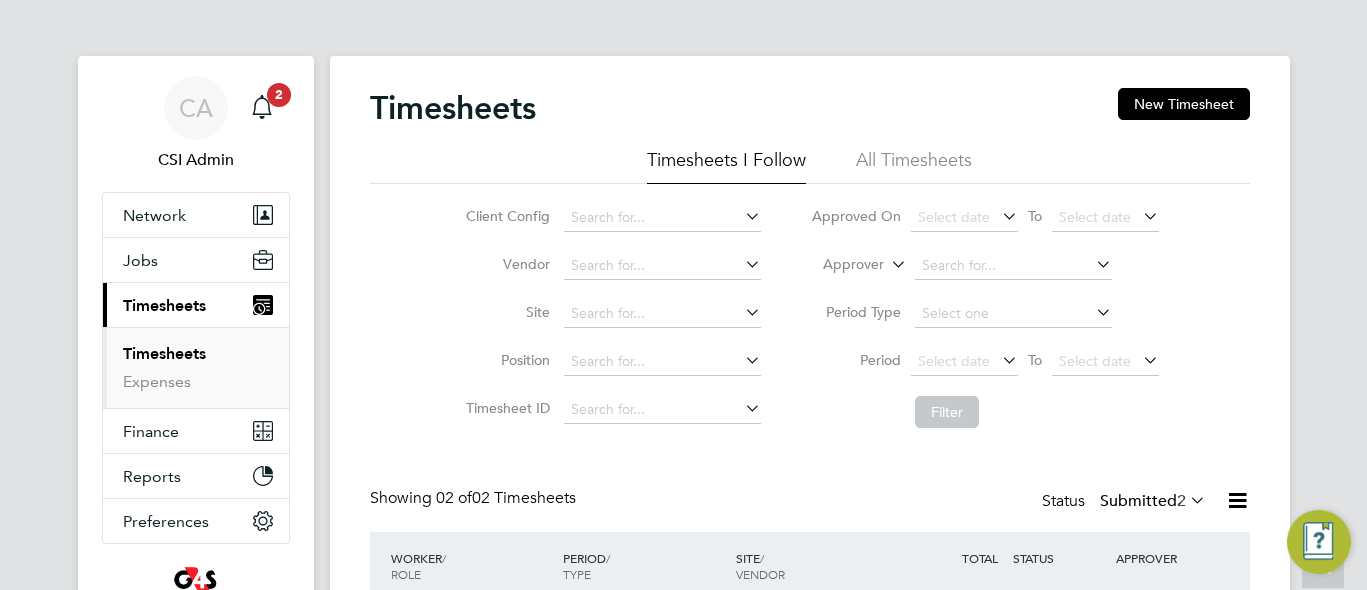 scroll, scrollTop: 145, scrollLeft: 0, axis: vertical 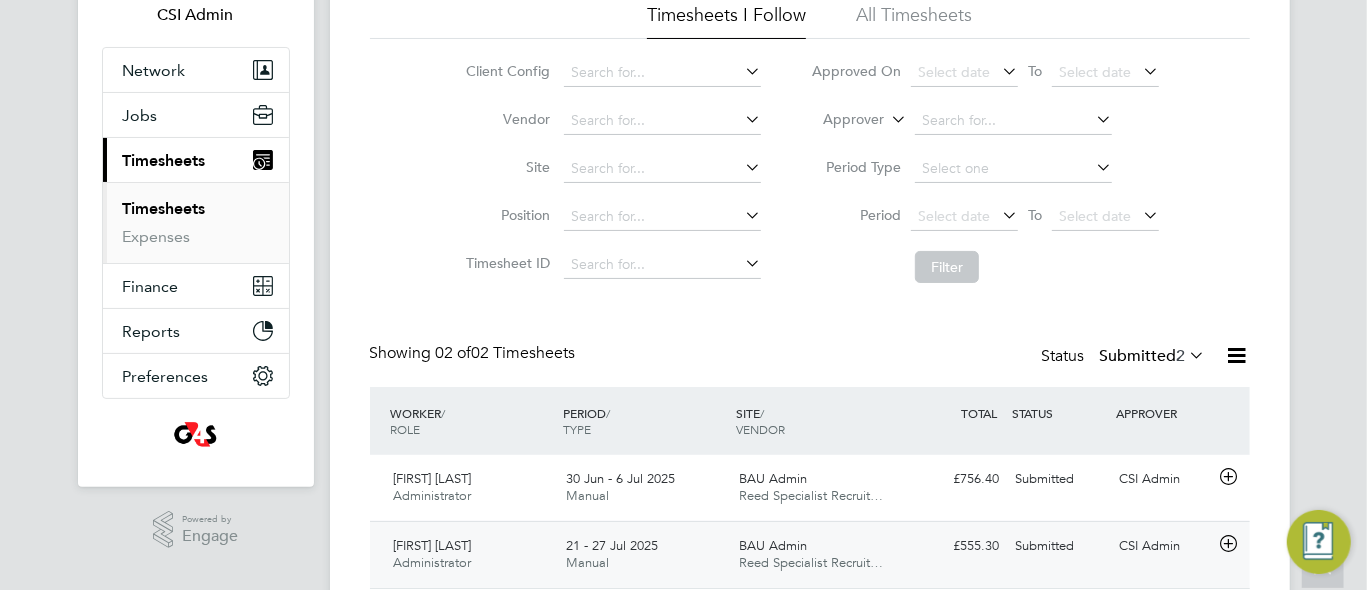 click 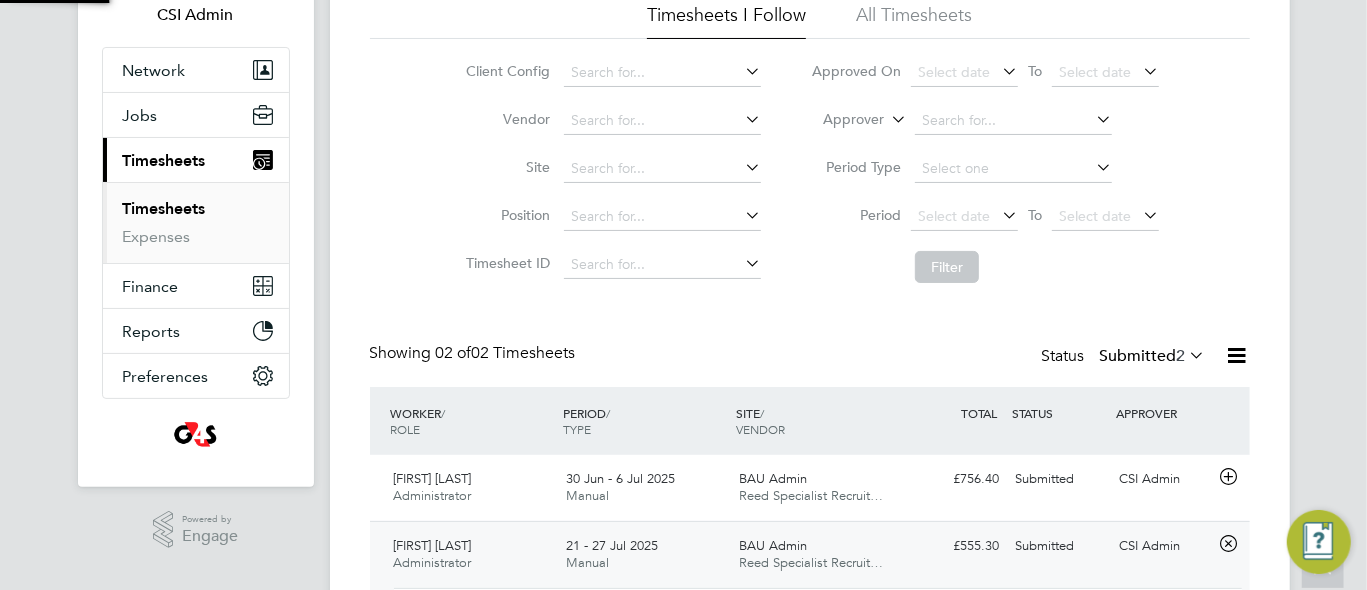 scroll, scrollTop: 10, scrollLeft: 10, axis: both 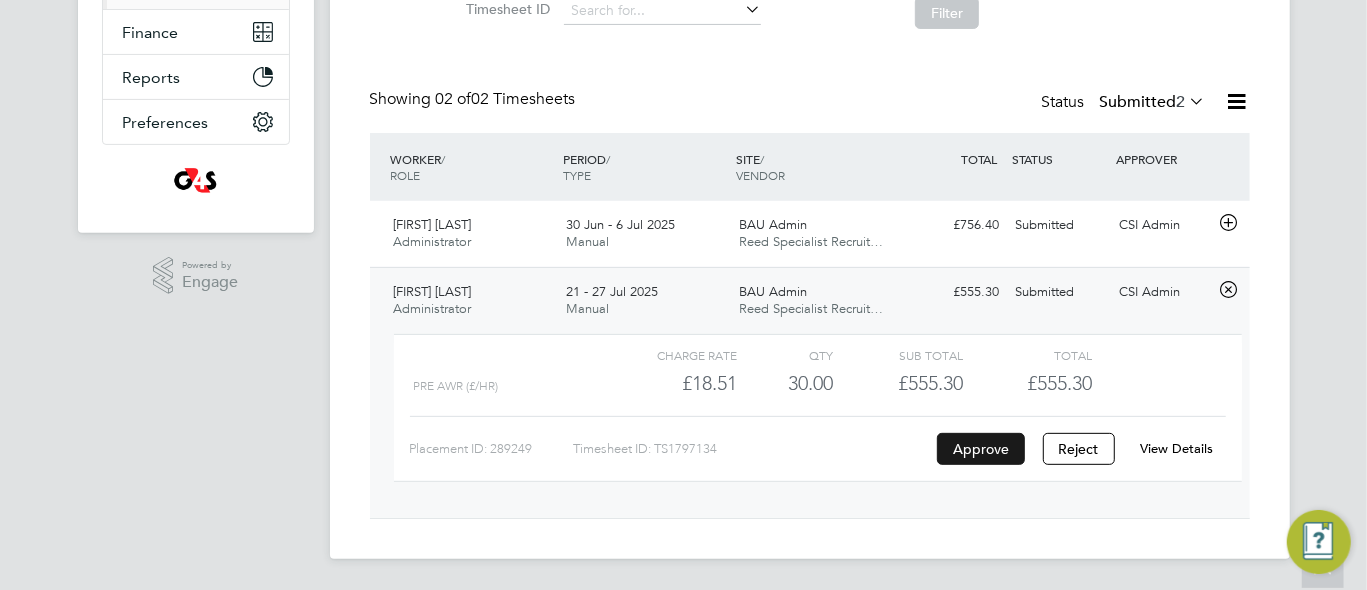 click on "Approve" 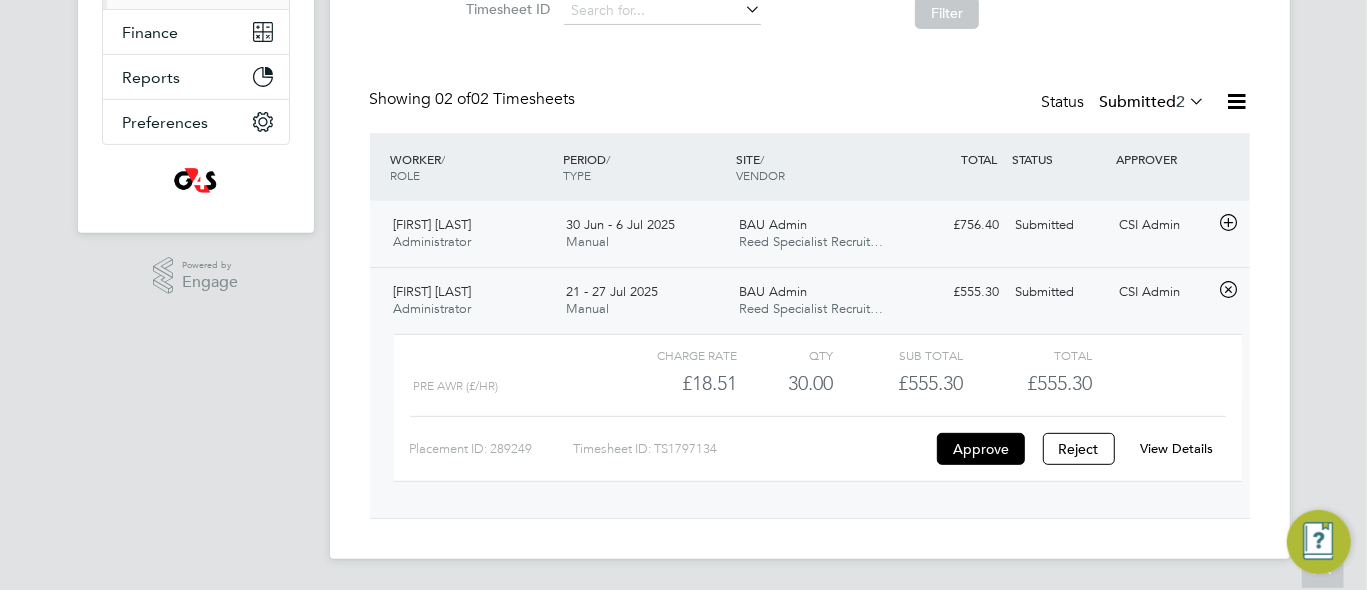 click 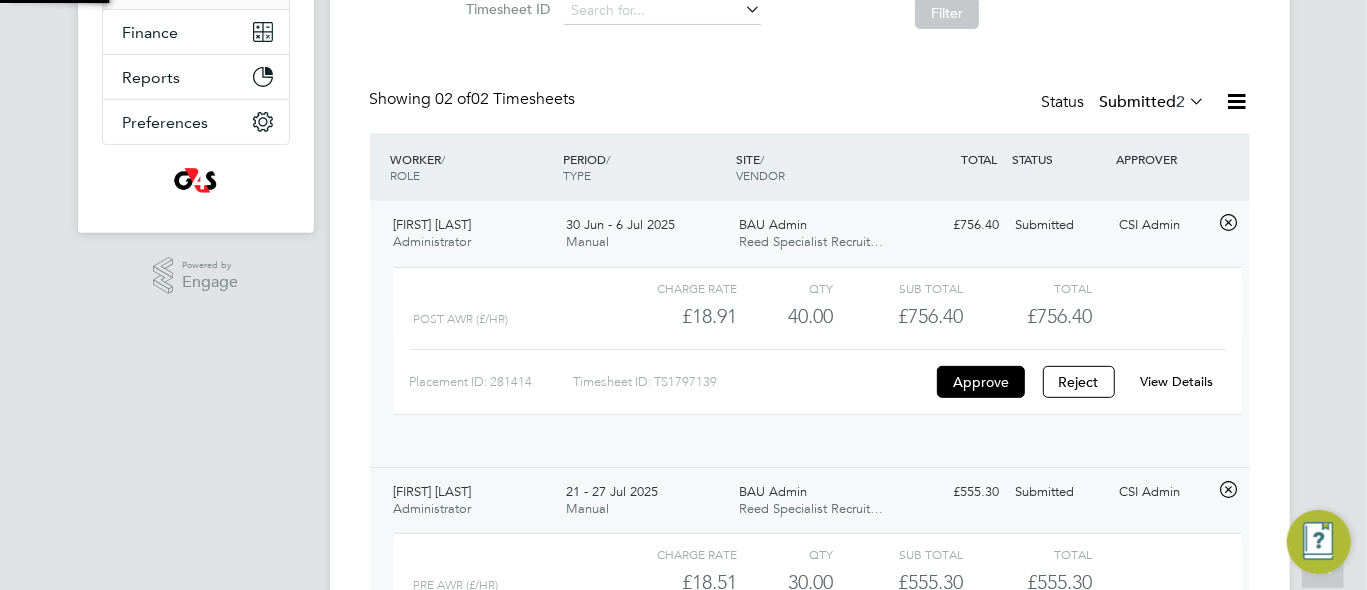 scroll, scrollTop: 10, scrollLeft: 10, axis: both 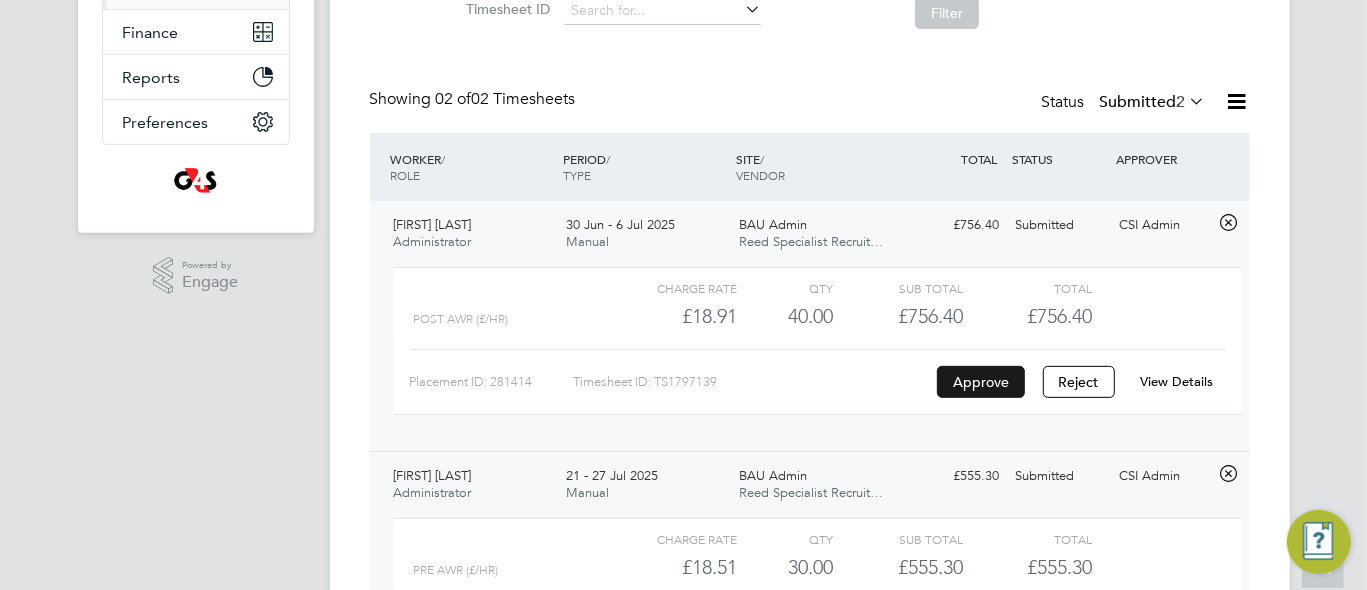click on "Approve" 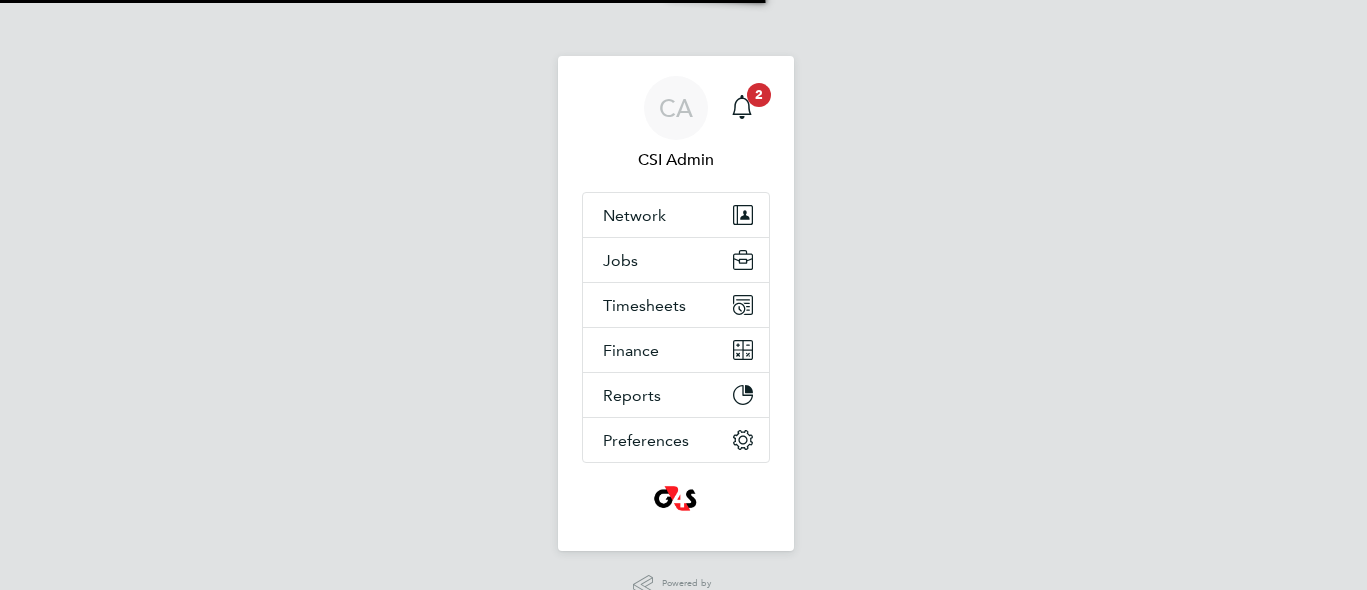 scroll, scrollTop: 0, scrollLeft: 0, axis: both 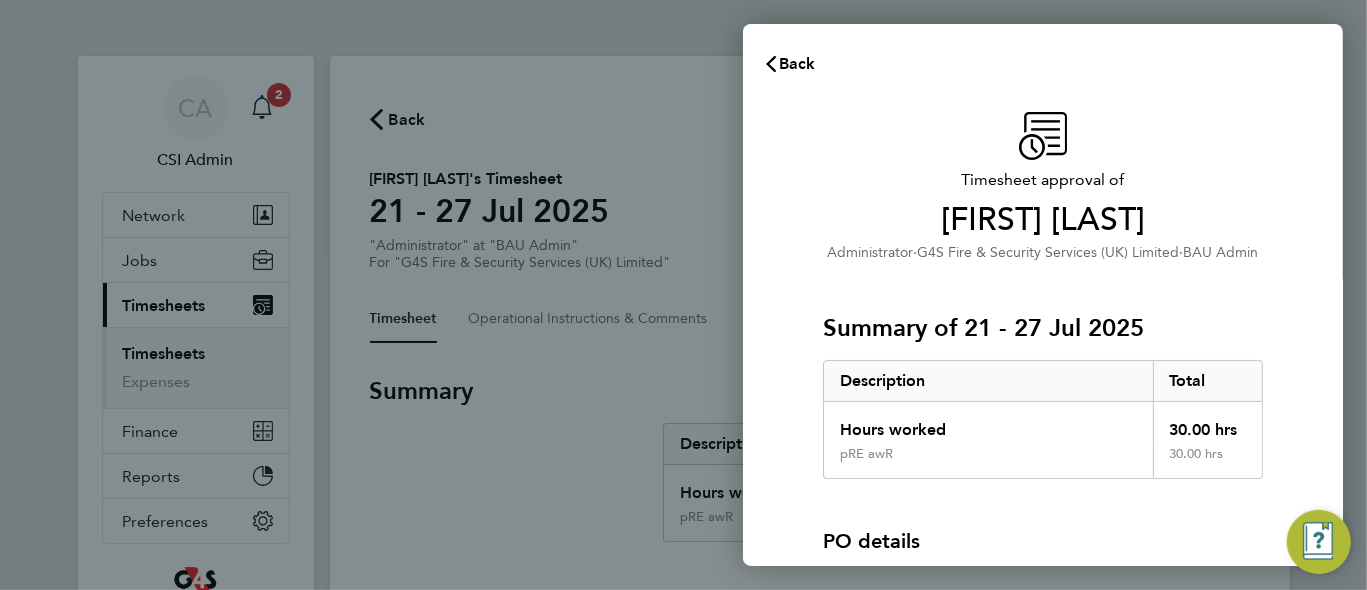 click on "Timesheet approval of   Natalie Quinn   Administrator   ·   G4S Fire & Security Services  (UK) Limited   ·   BAU Admin   Summary of 21 - 27 Jul 2025   Description   Total   Hours worked   30.00 hrs   pRE awR   30.00 hrs  PO details  PO number   Assign   Please review all details before approving this timesheet.   Timesheets for this client cannot be approved without a PO.   Confirm Timesheet Approval" 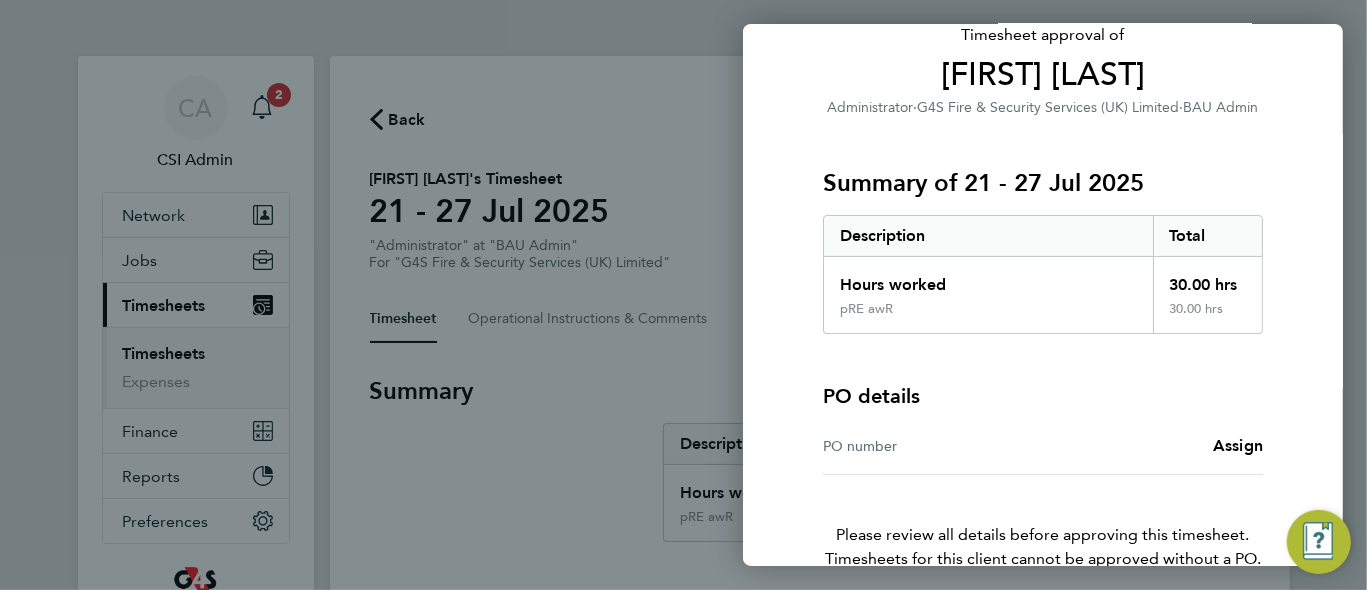 scroll, scrollTop: 181, scrollLeft: 0, axis: vertical 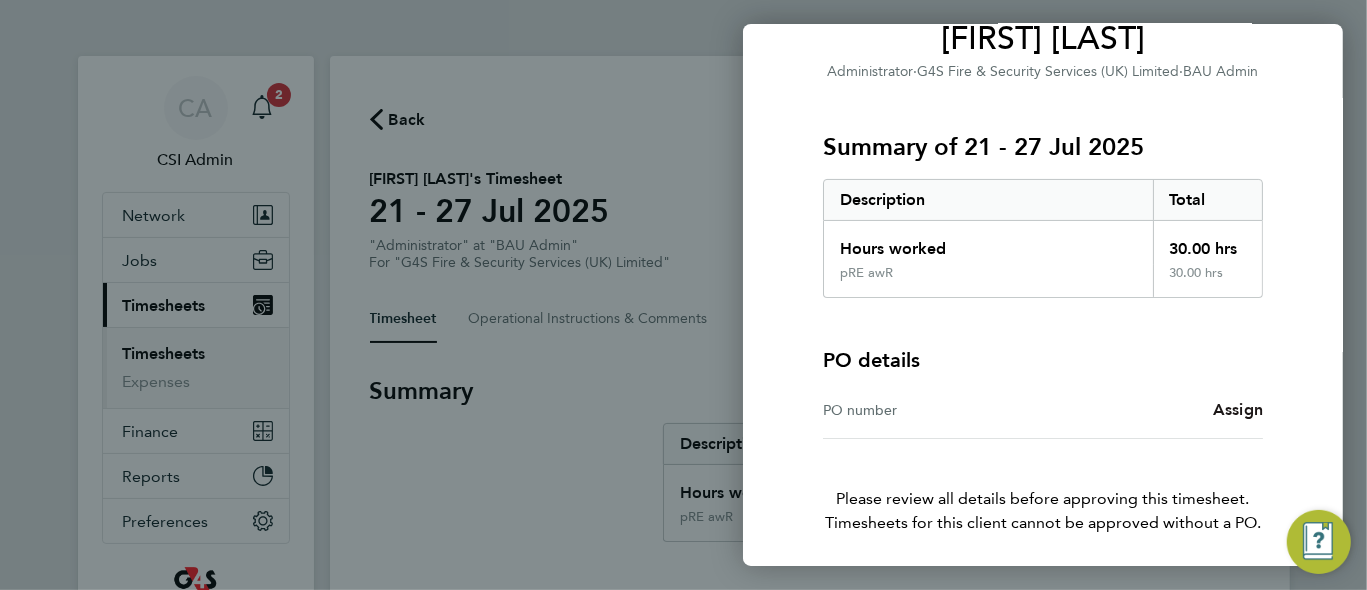 click on "Assign" at bounding box center (1238, 409) 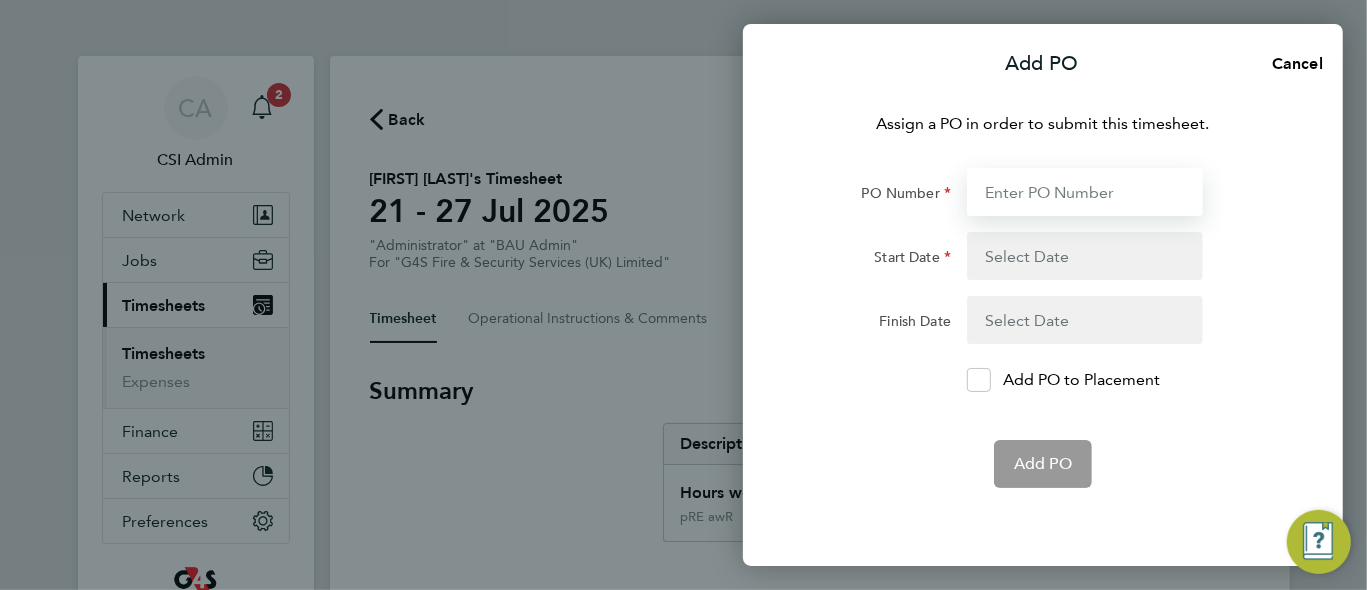 click on "PO Number" at bounding box center [1085, 192] 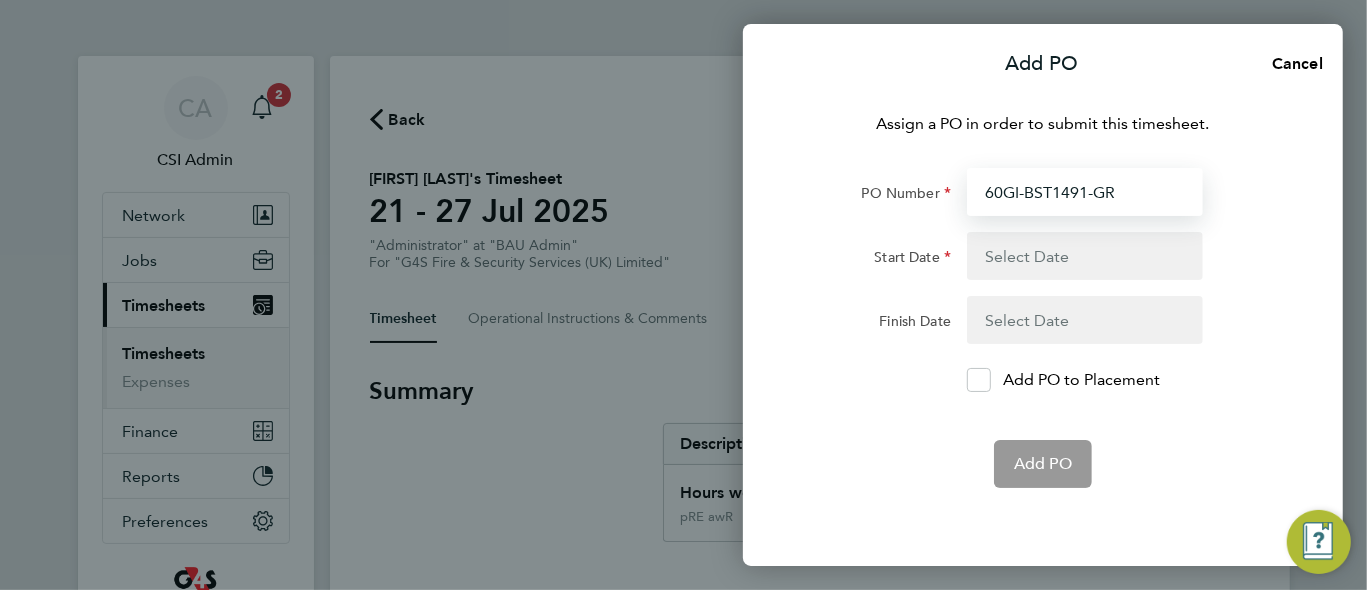 type on "07 Jul 25" 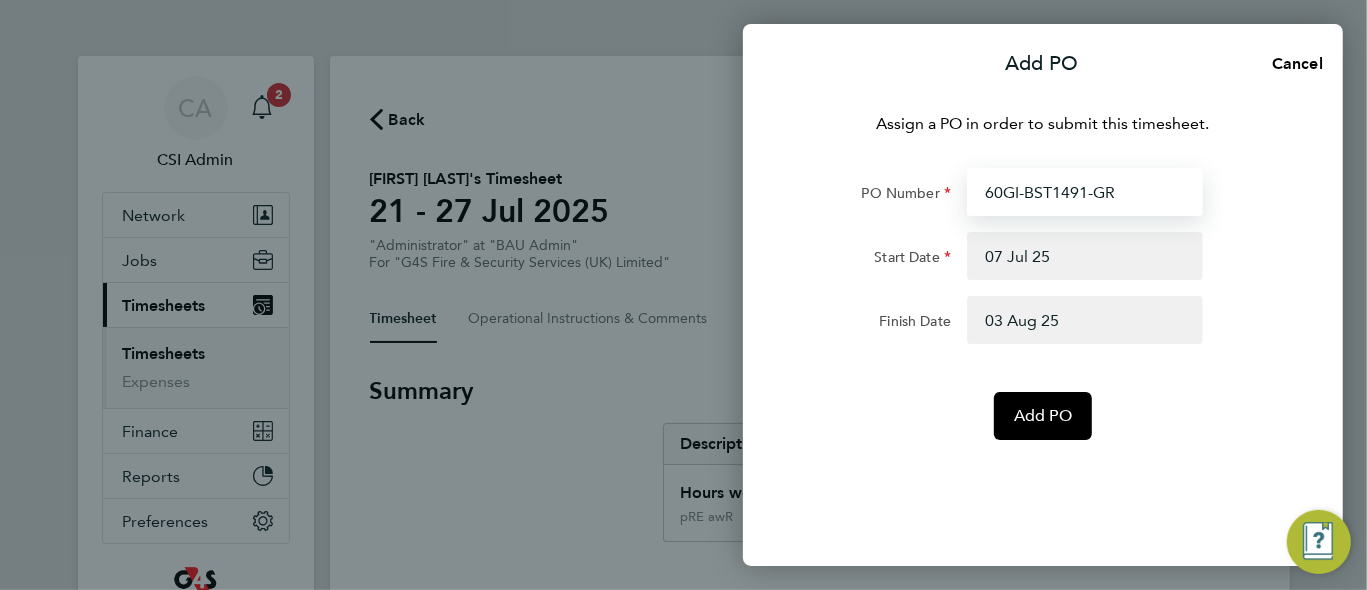 type on "60GI-BST1491-GR" 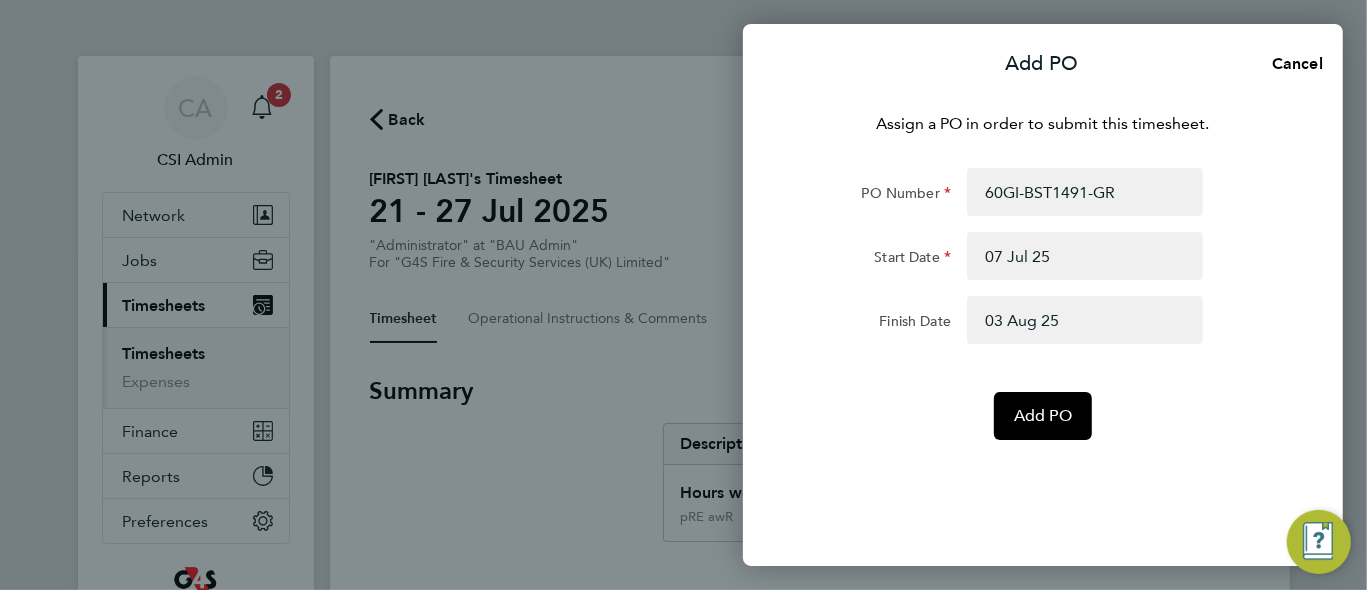 click 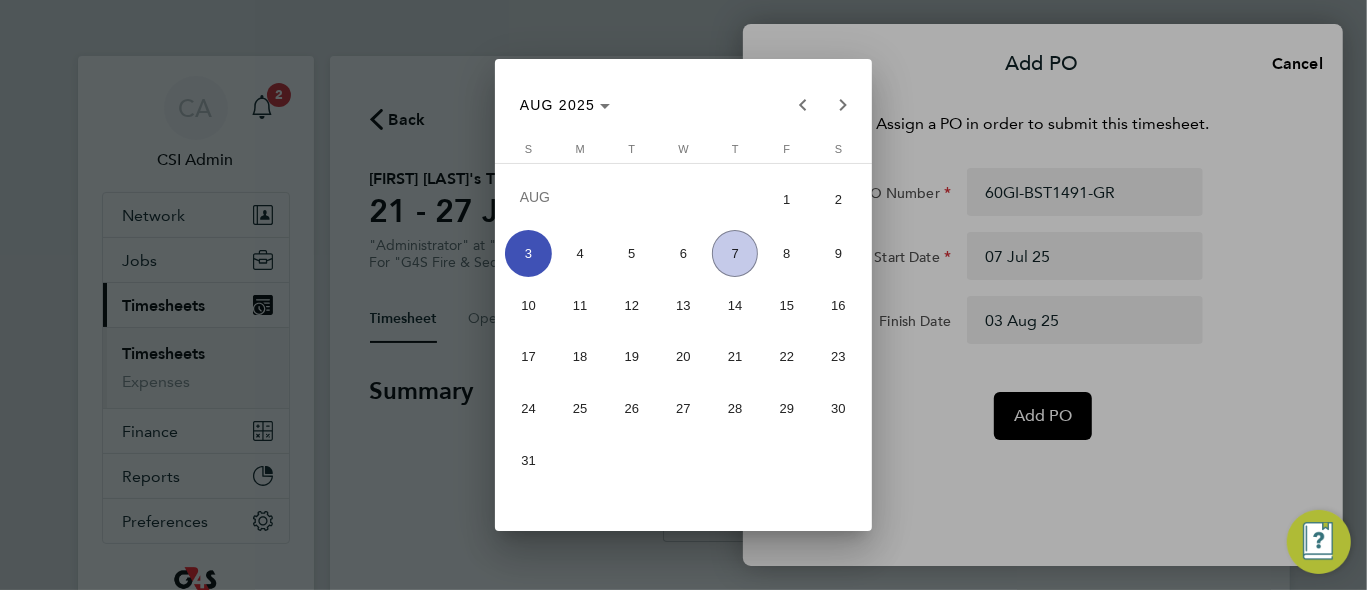 click at bounding box center (683, 295) 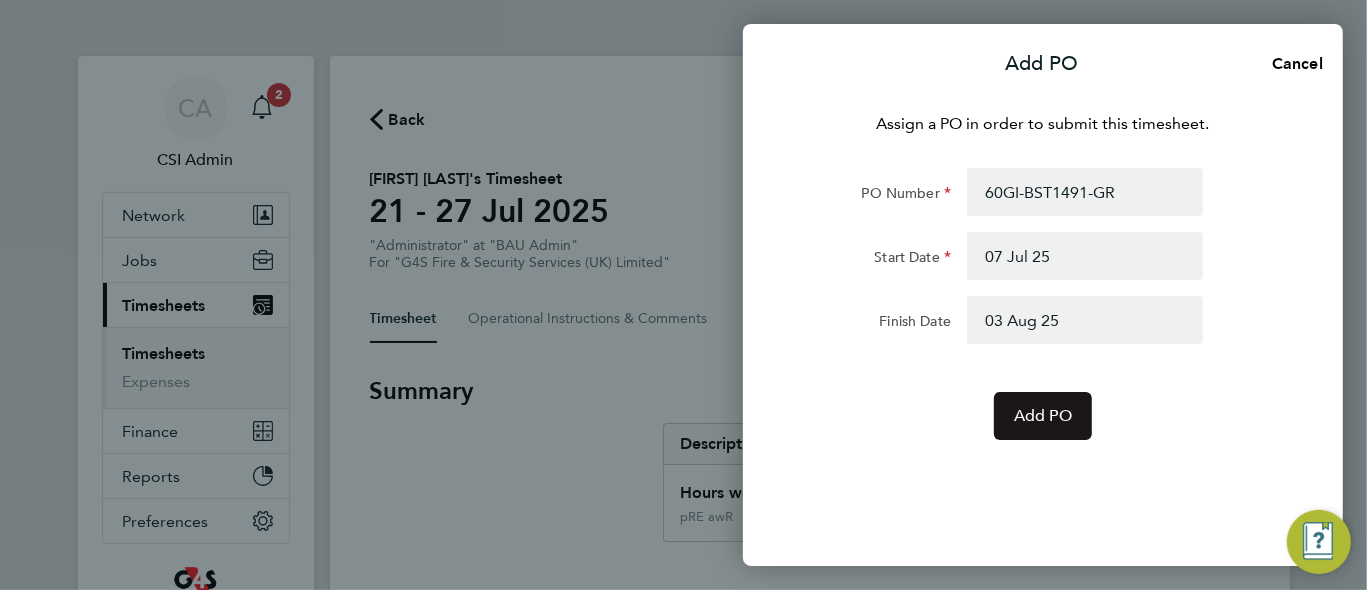 click on "Add PO" 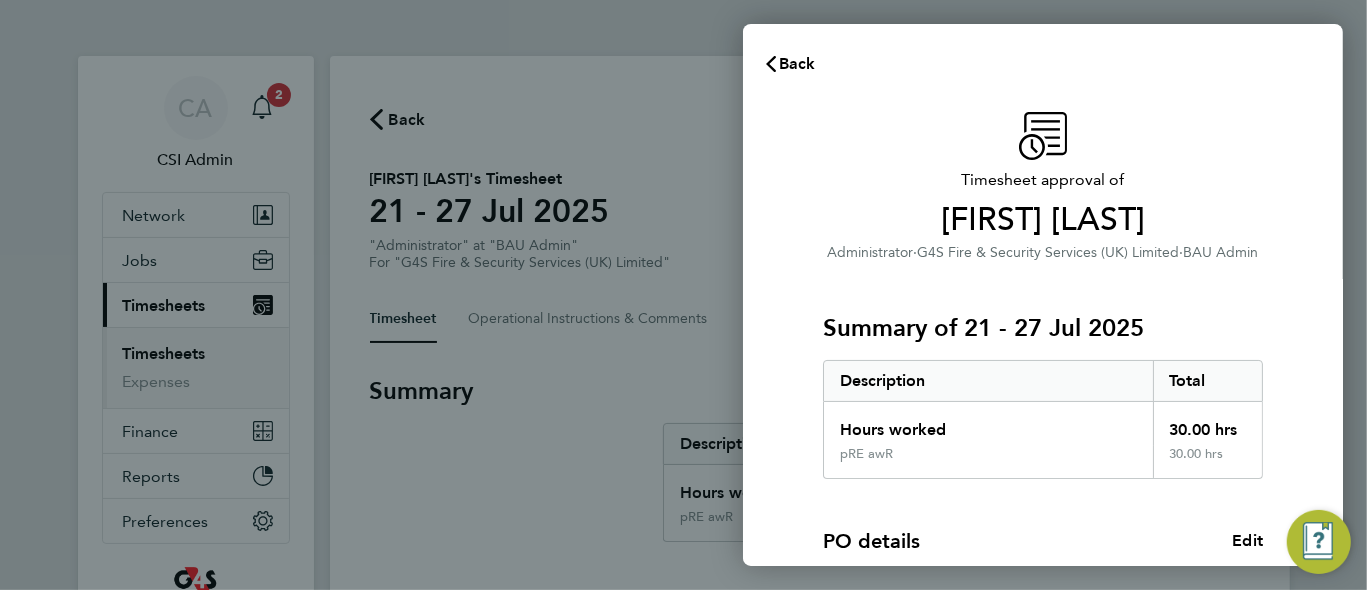 click on "Hours worked" 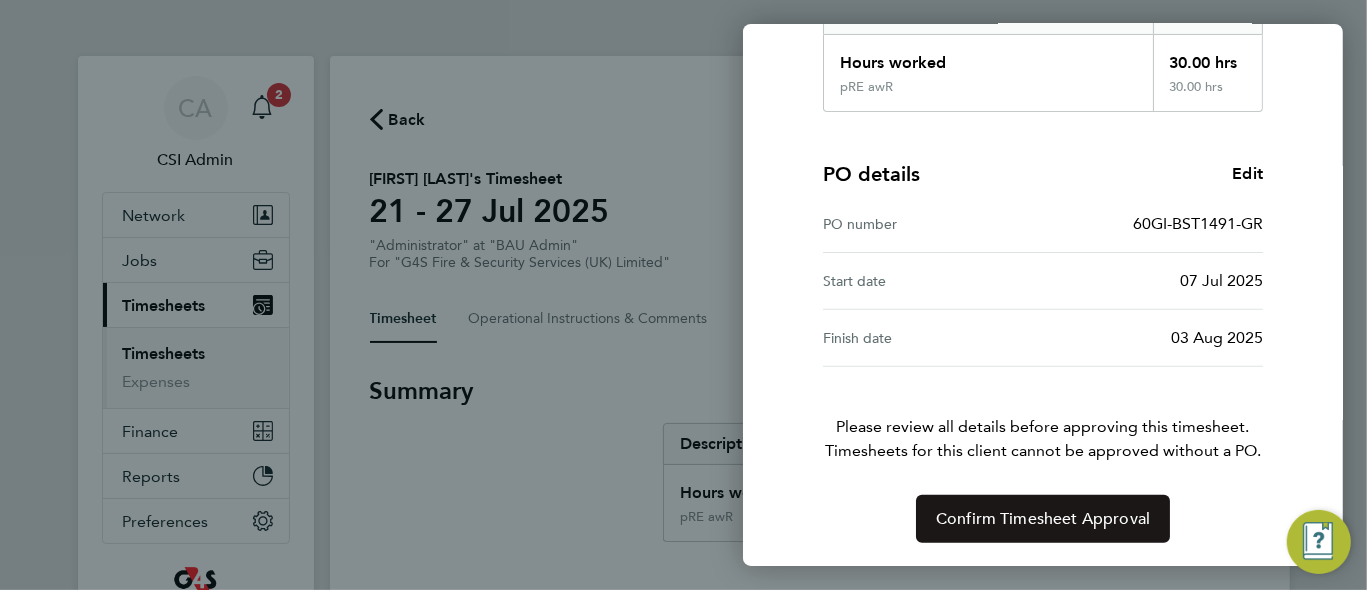 click on "Confirm Timesheet Approval" 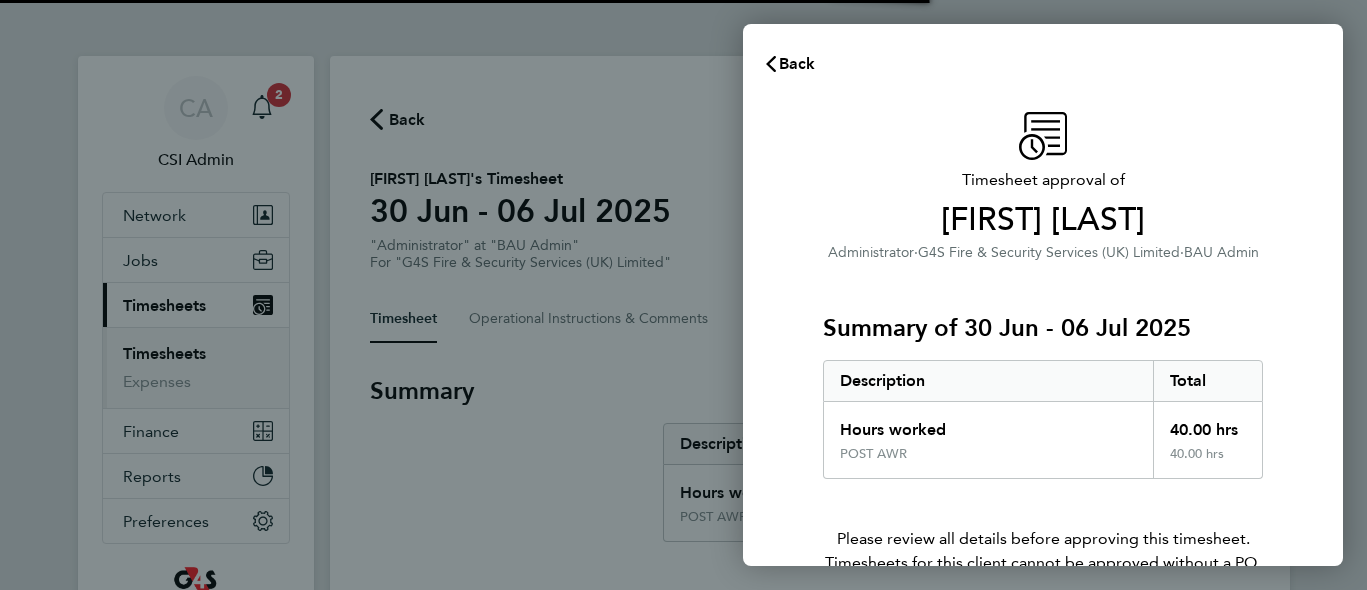 scroll, scrollTop: 0, scrollLeft: 0, axis: both 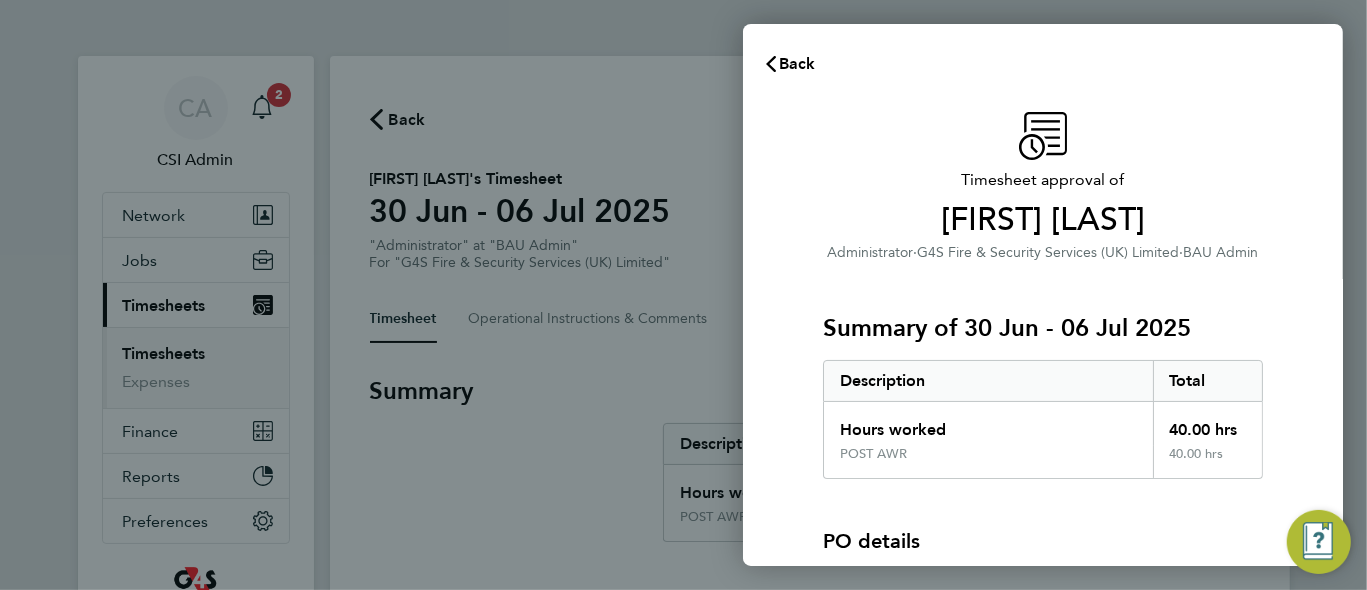 click on "Administrator   ·   G4S Fire & Security Services  (UK) Limited   ·   BAU Admin" 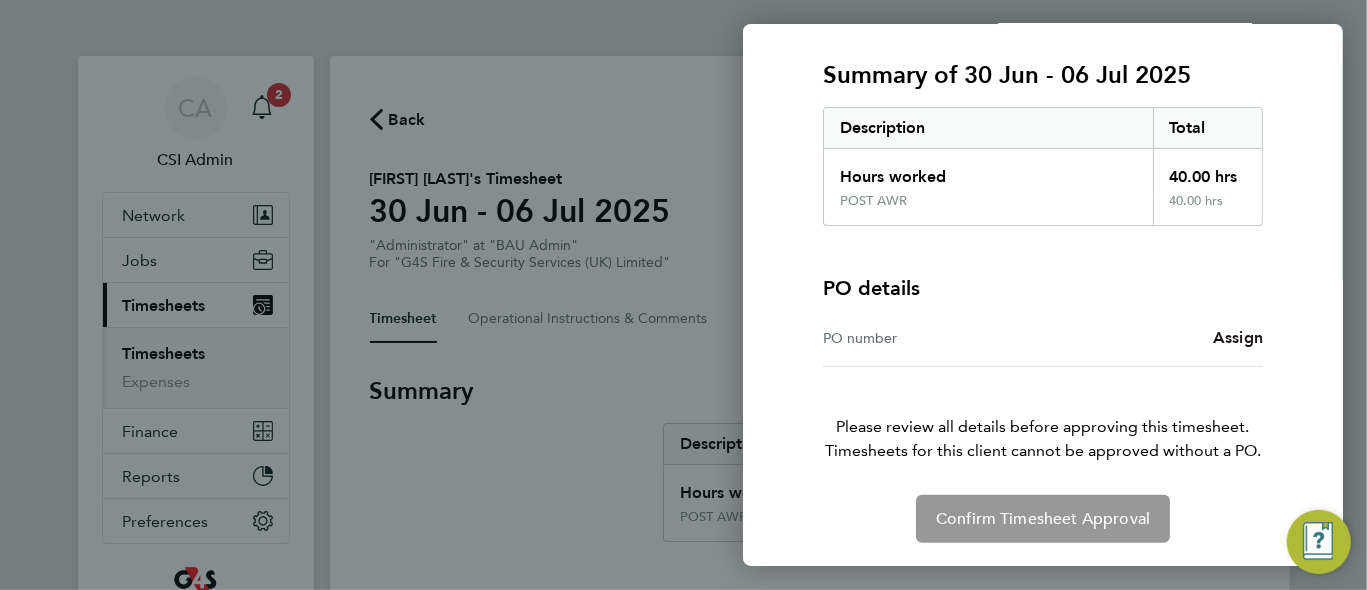 click on "Assign" at bounding box center [1238, 337] 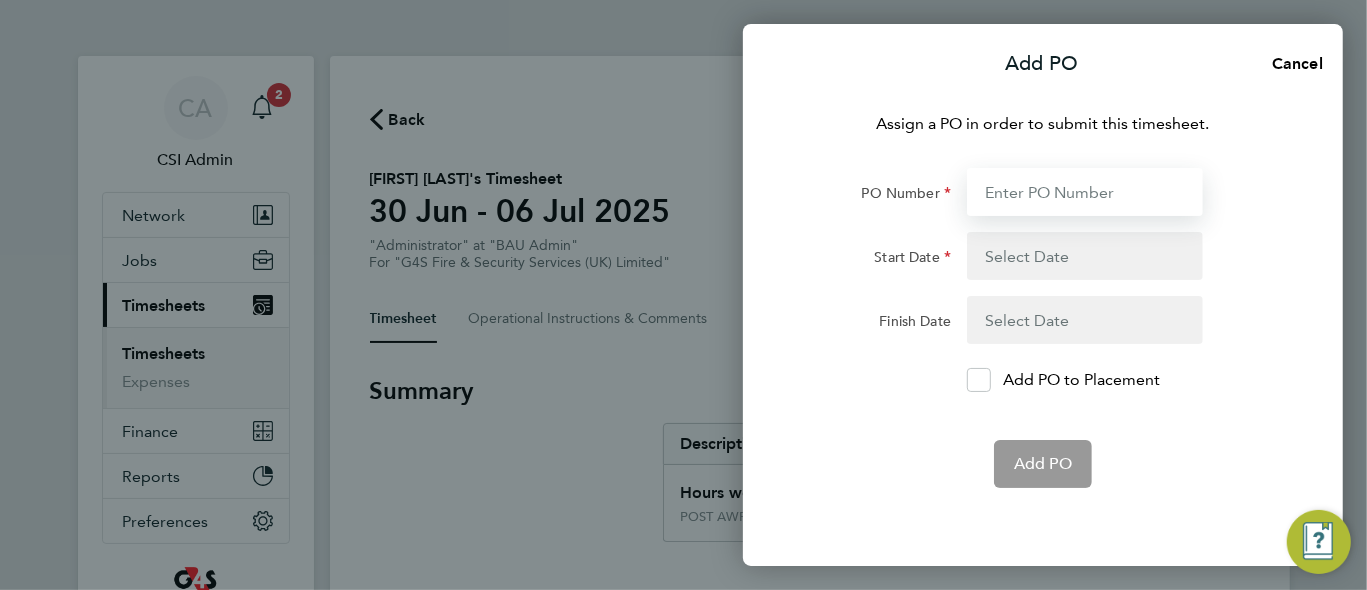 click on "PO Number" at bounding box center (1085, 192) 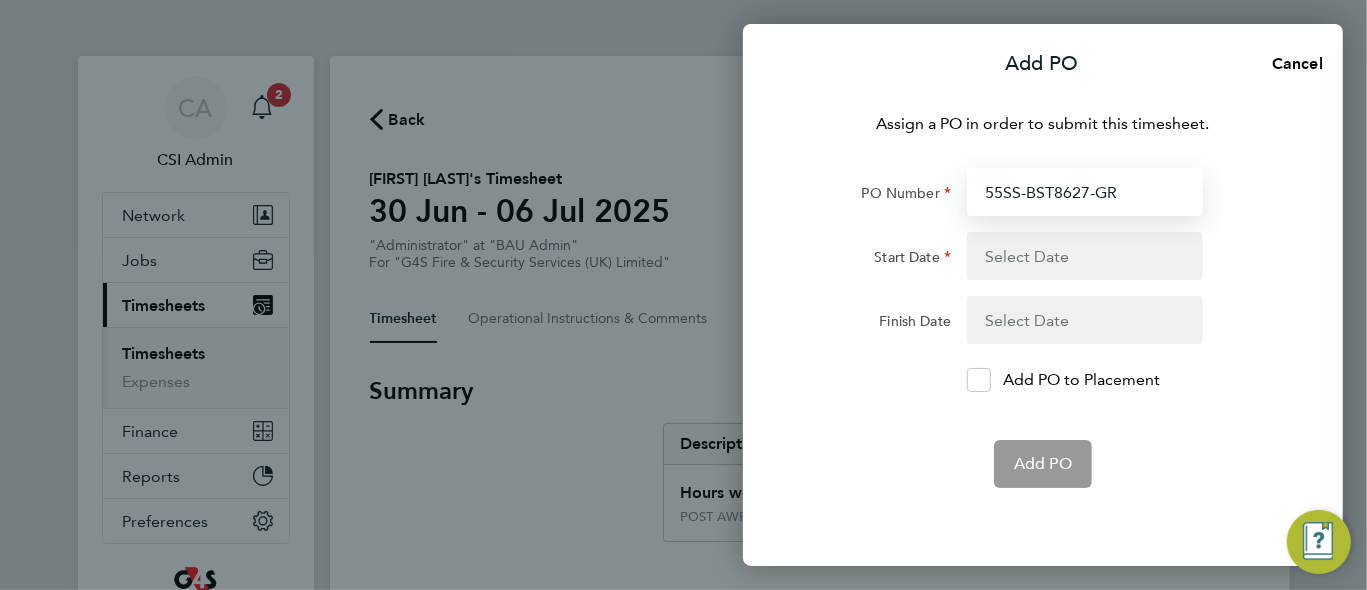 type on "07 Jul 25" 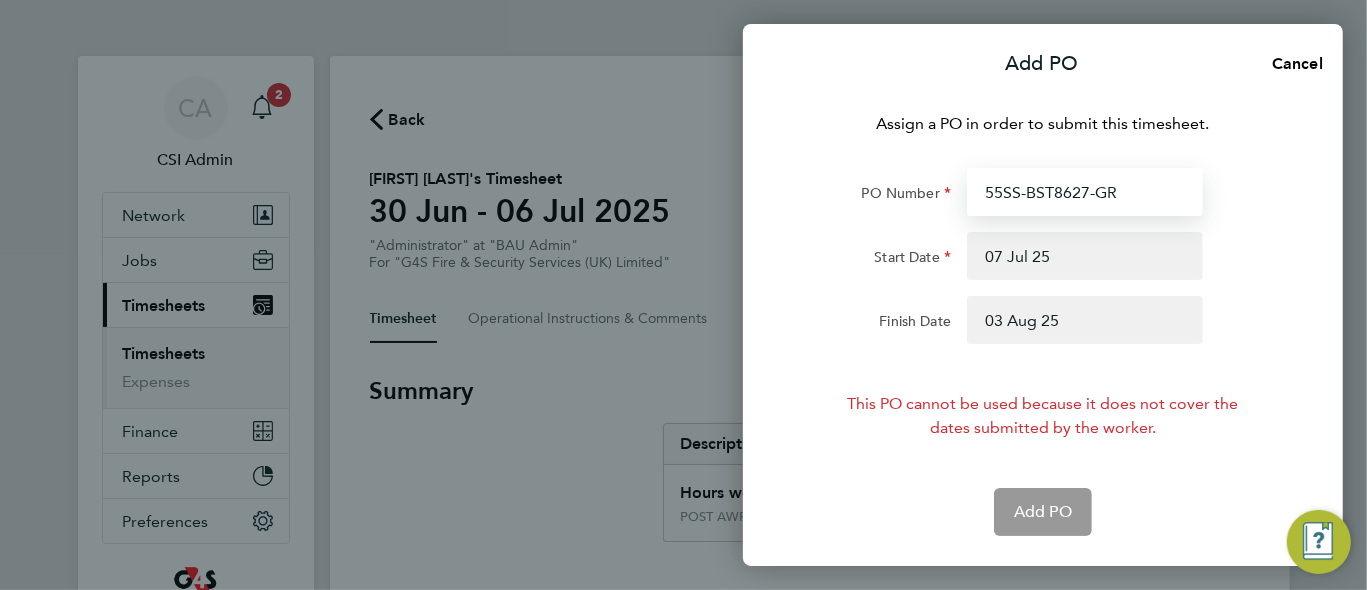 type on "55SS-BST8627-GR" 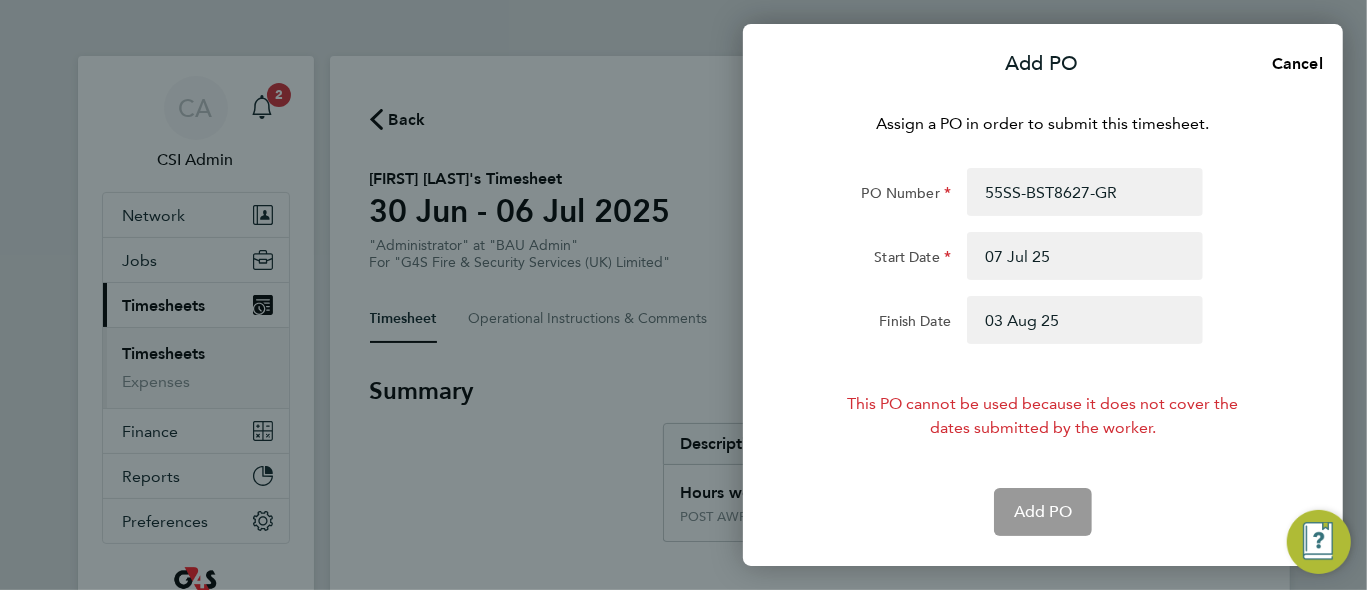 click 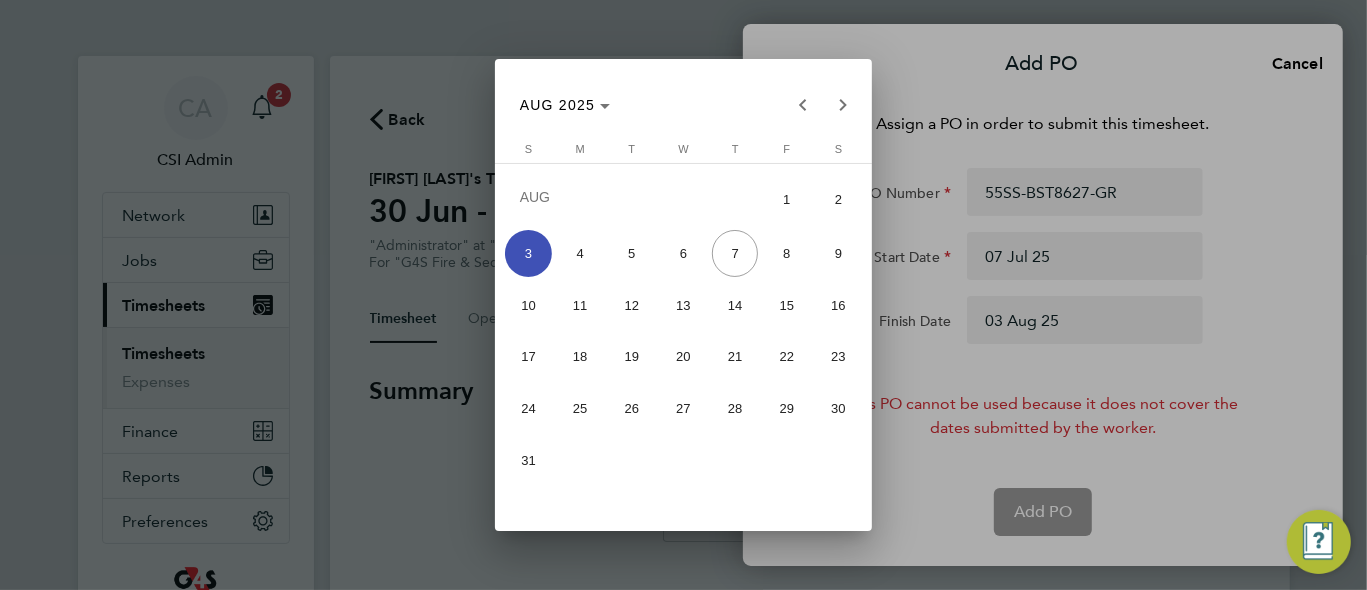 click at bounding box center [683, 295] 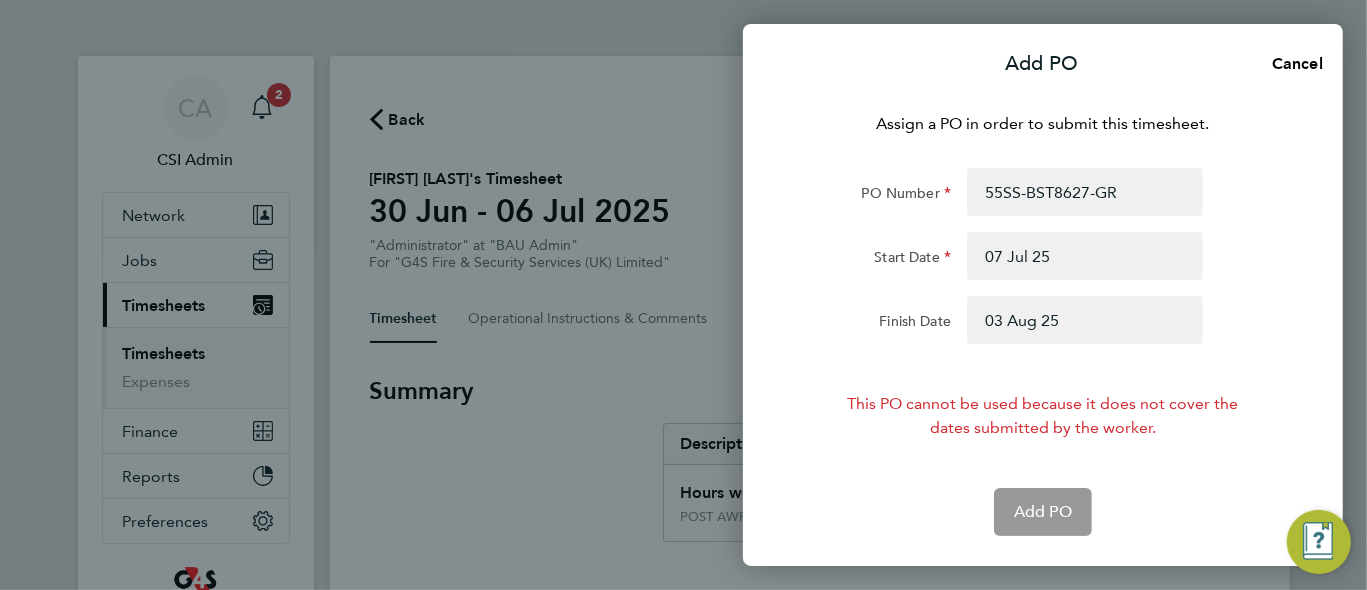 click 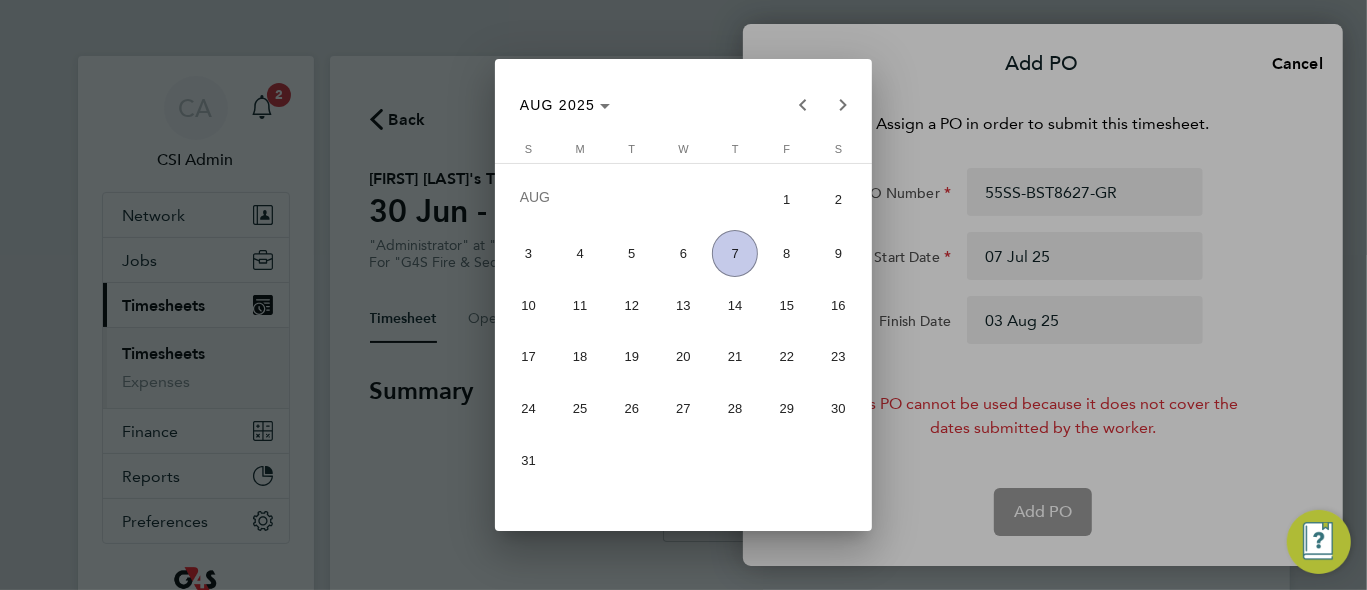 click at bounding box center [683, 295] 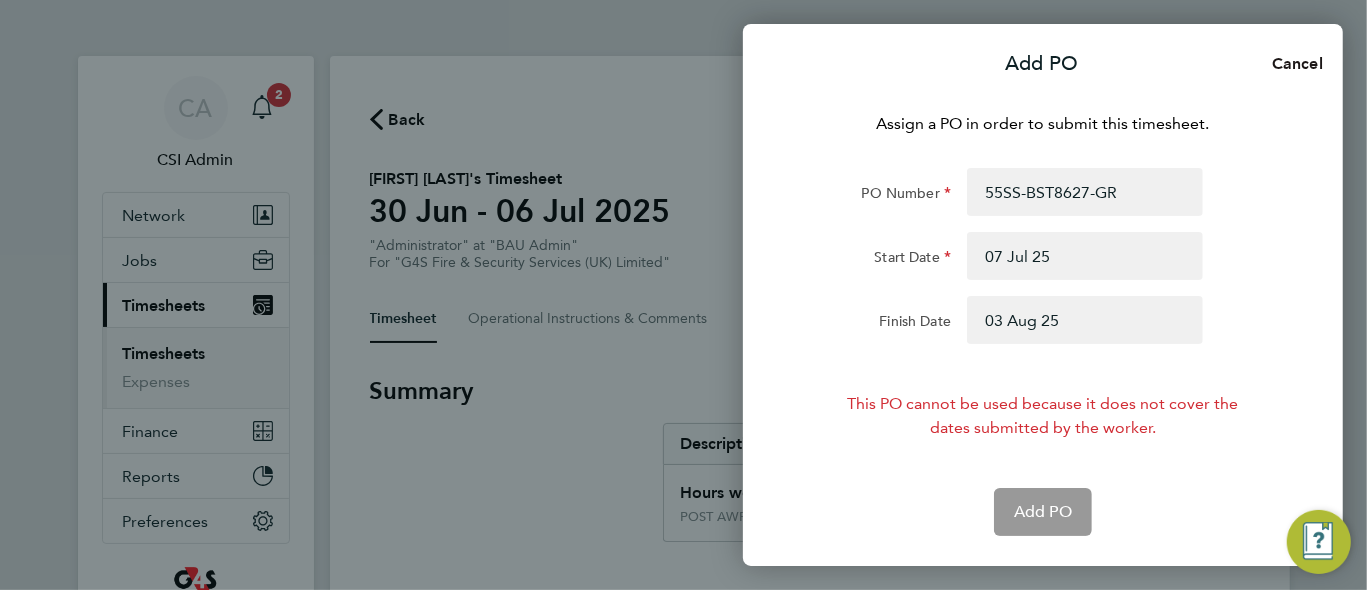 click on "Cancel" 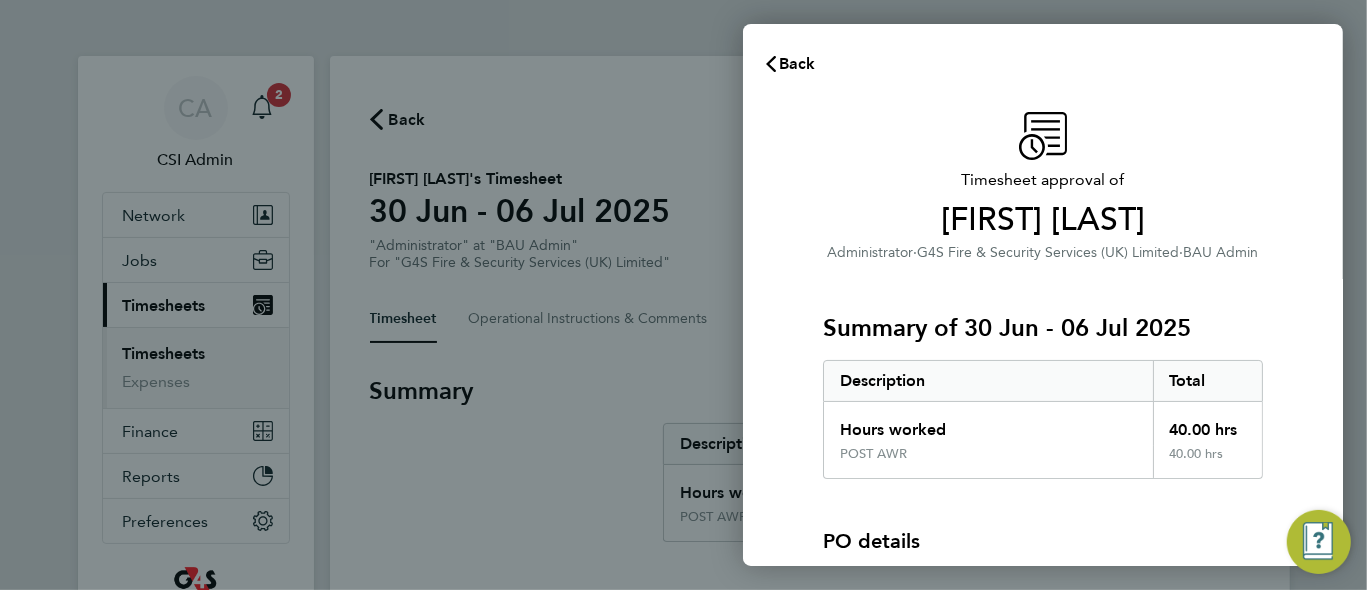 click on "Back
Timesheet approval of   Justin Abraham   Administrator   ·   G4S Fire & Security Services  (UK) Limited   ·   BAU Admin   Summary of 30 Jun - 06 Jul 2025   Description   Total   Hours worked   40.00 hrs   POST AWR   40.00 hrs  PO details  PO number   Assign   Please review all details before approving this timesheet.   Timesheets for this client cannot be approved without a PO.   Confirm Timesheet Approval" 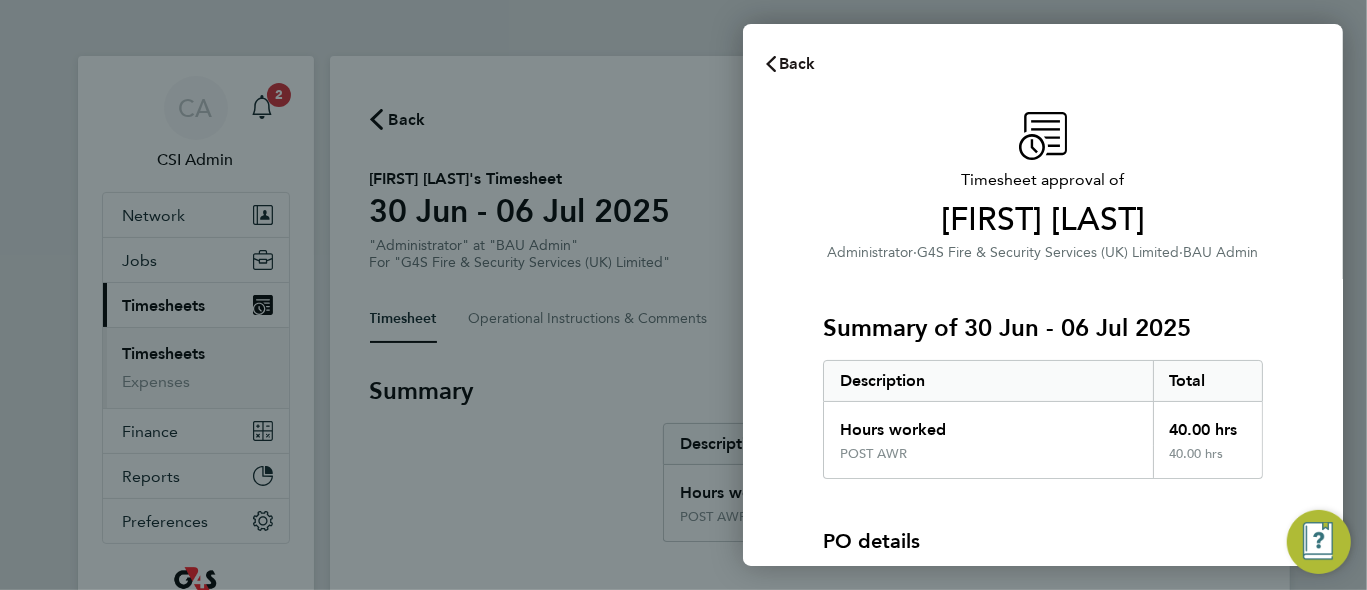 click on "Back" 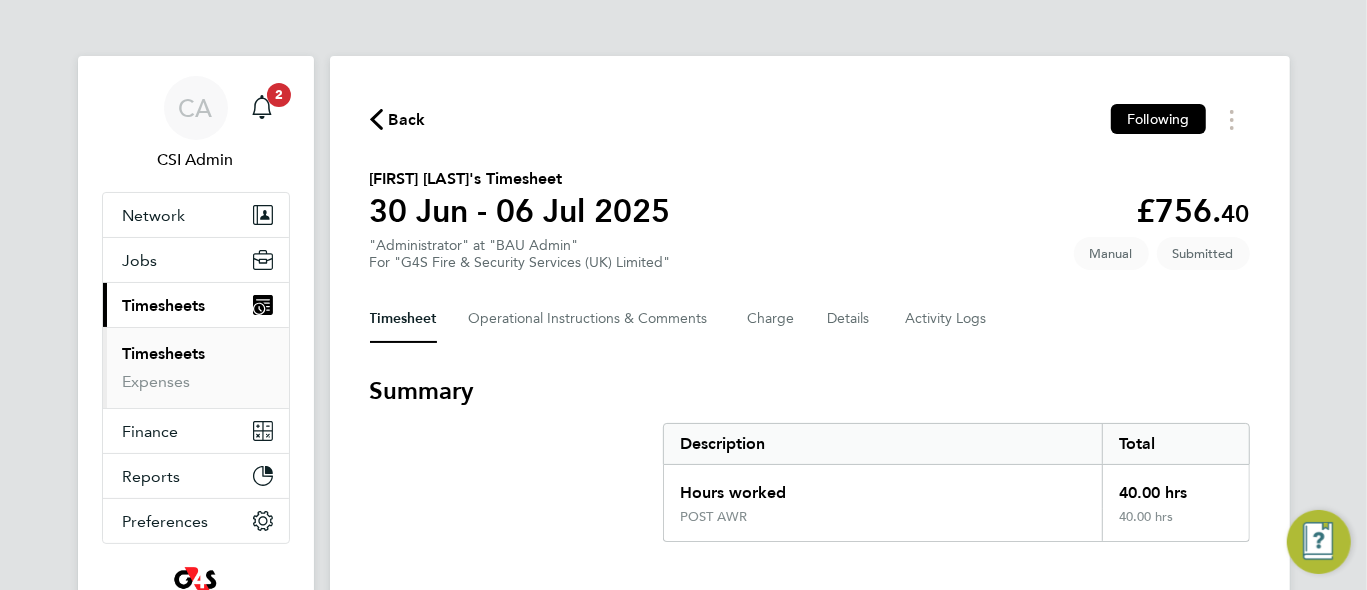 click on "Back  Following
Justin Abraham's Timesheet   30 Jun - 06 Jul 2025   £756. 40  "Administrator" at "BAU Admin"  For "G4S Fire & Security Services  (UK) Limited"  Submitted   Manual   Timesheet   Operational Instructions & Comments   Charge   Details   Activity Logs   Summary   Description   Total   Hours worked   40.00 hrs   POST AWR   40.00 hrs   Time Worked   Mon 30 Jun   08:30 to 17:00   |   30 min   8.00 hrs   |   POST AWR   (£18.91) =   £151.28   Edit   Tue 01 Jul   08:30 to 17:00   |   30 min   8.00 hrs   |   POST AWR   (£18.91) =   £151.28   Edit   Wed 02 Jul   08:30 to 17:00   |   30 min   8.00 hrs   |   POST AWR   (£18.91) =   £151.28   Edit   Thu 03 Jul   08:30 to 17:00   |   30 min   8.00 hrs   |   POST AWR   (£18.91) =   £151.28   Edit   Fri 04 Jul   08:30 to 17:00   |   30 min   8.00 hrs   |   POST AWR   (£18.91) =   £151.28   Edit   Sat 05 Jul   Add time for Sat 05 Jul   Add time for Sat 05 Jul   Sun 06 Jul   Add time for Sun 06 Jul   Add time for Sun 06 Jul" 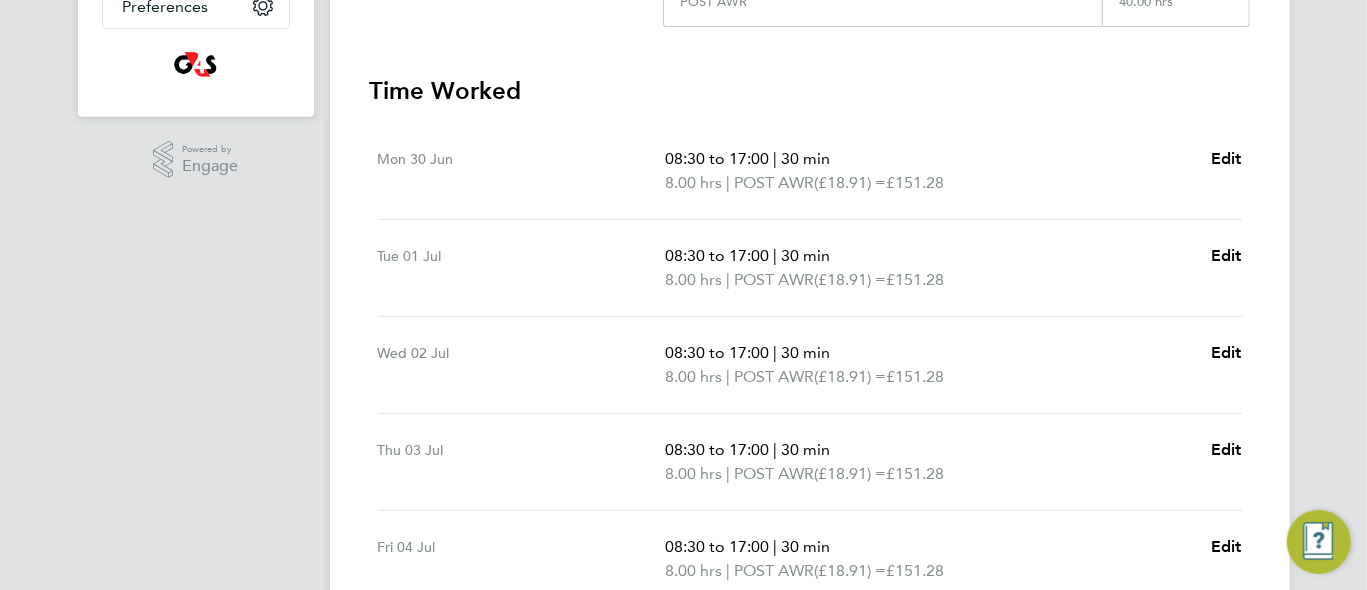 scroll, scrollTop: 854, scrollLeft: 0, axis: vertical 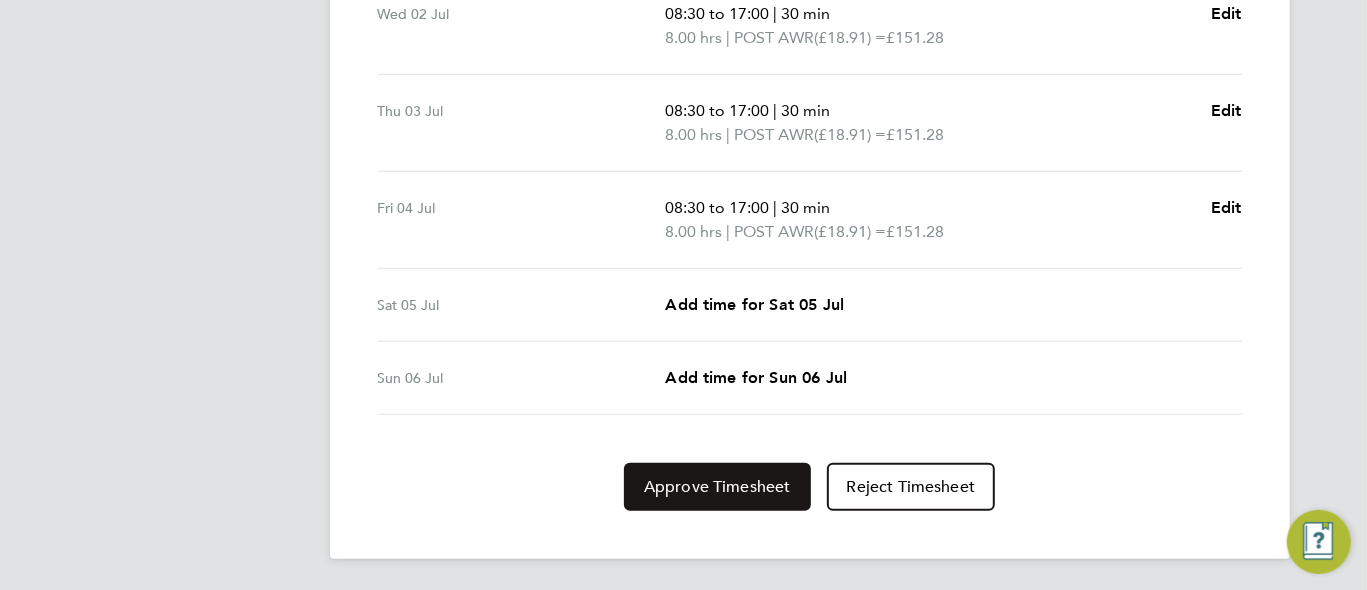 click on "Approve Timesheet" 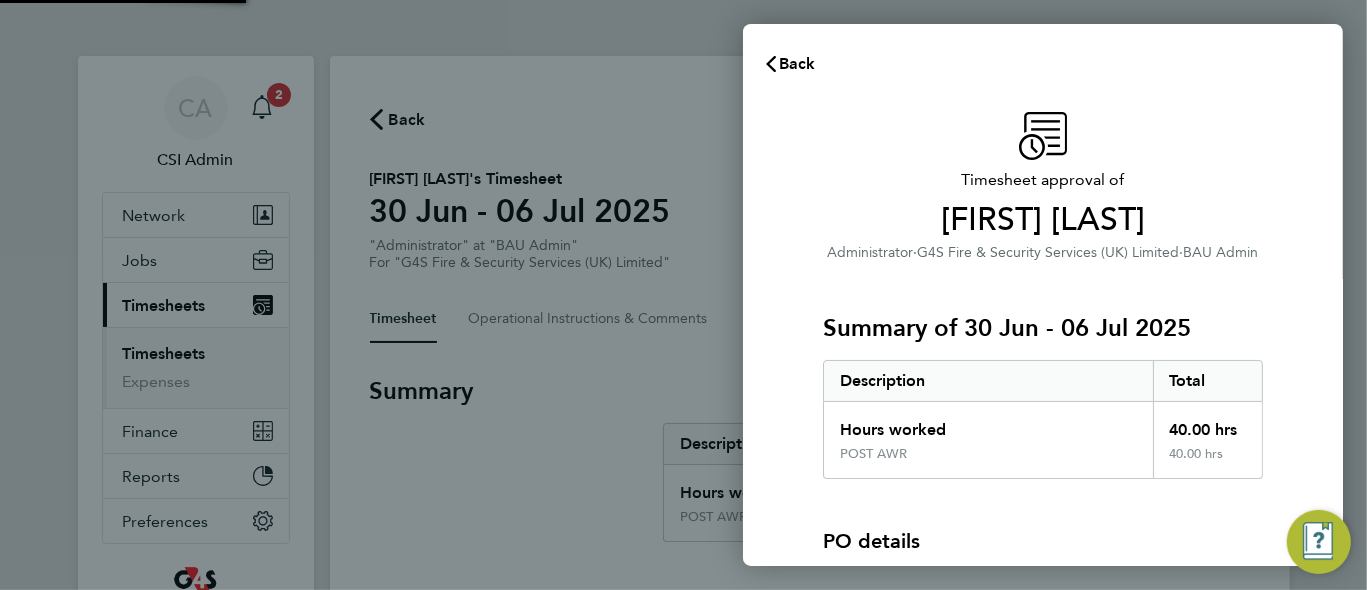 scroll, scrollTop: 0, scrollLeft: 0, axis: both 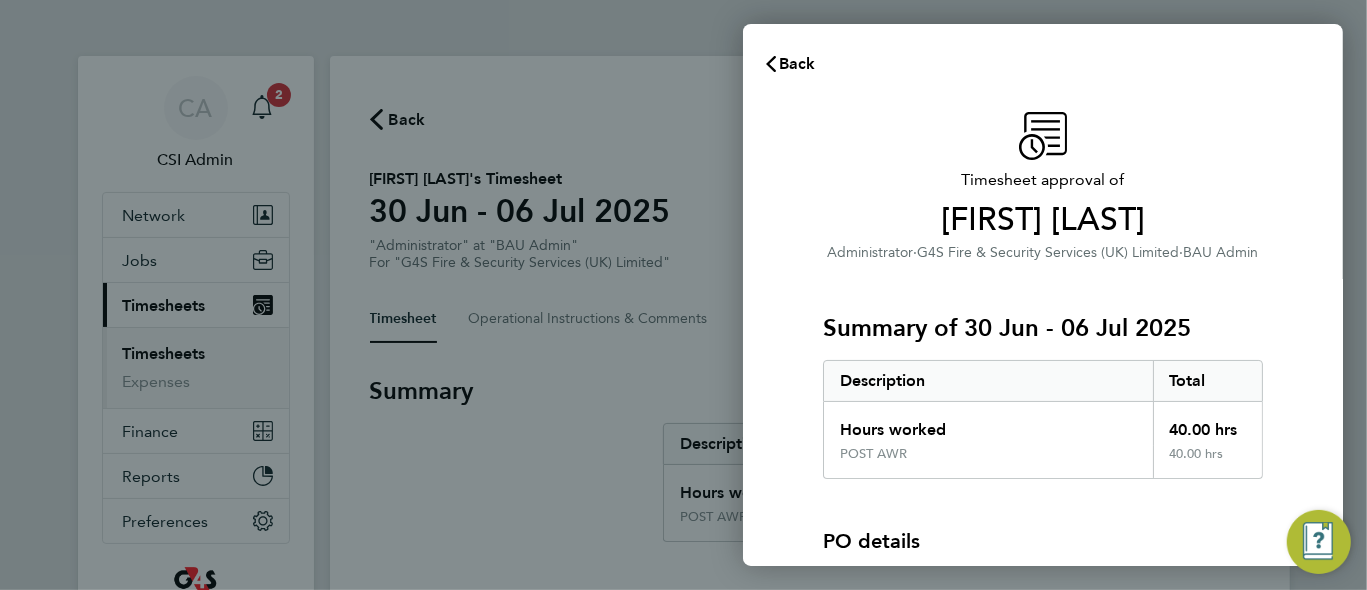 click on "Hours worked" 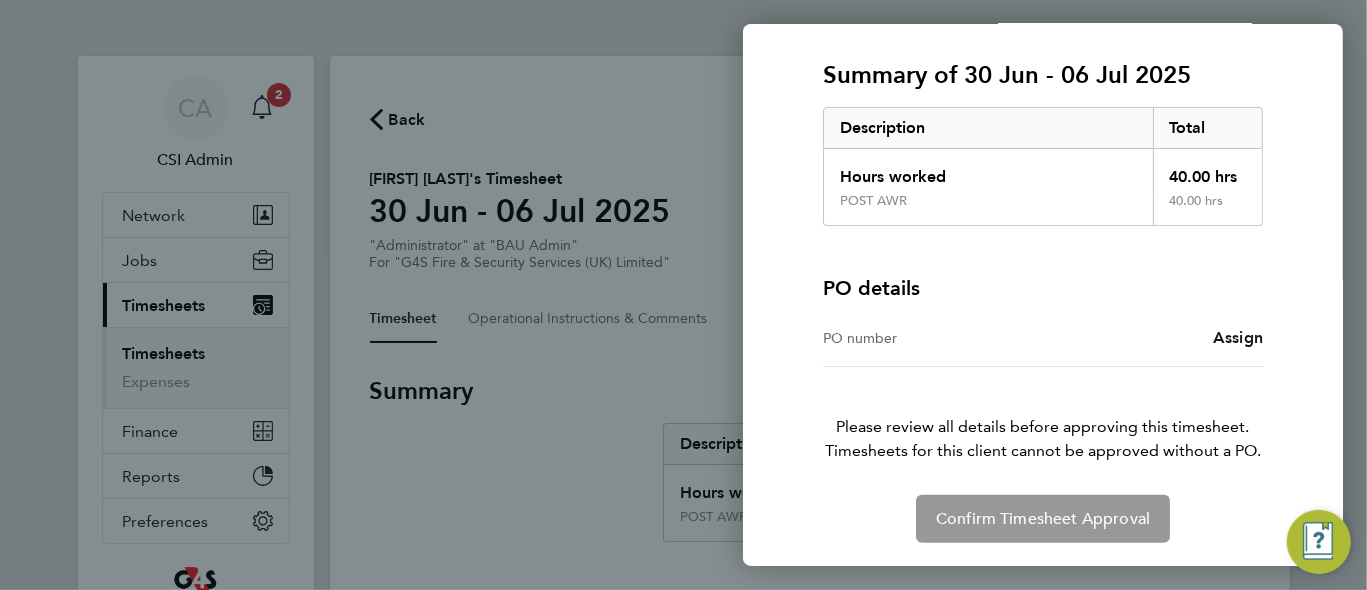 click on "Assign" at bounding box center [1238, 337] 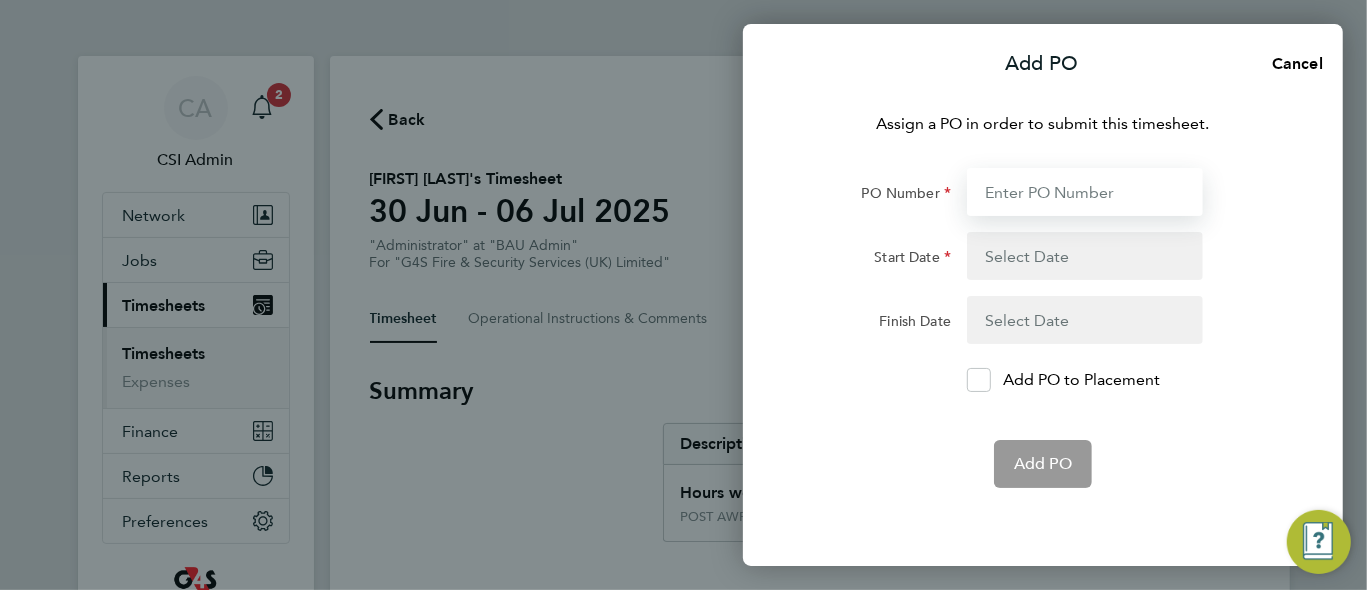 click on "PO Number" at bounding box center [1085, 192] 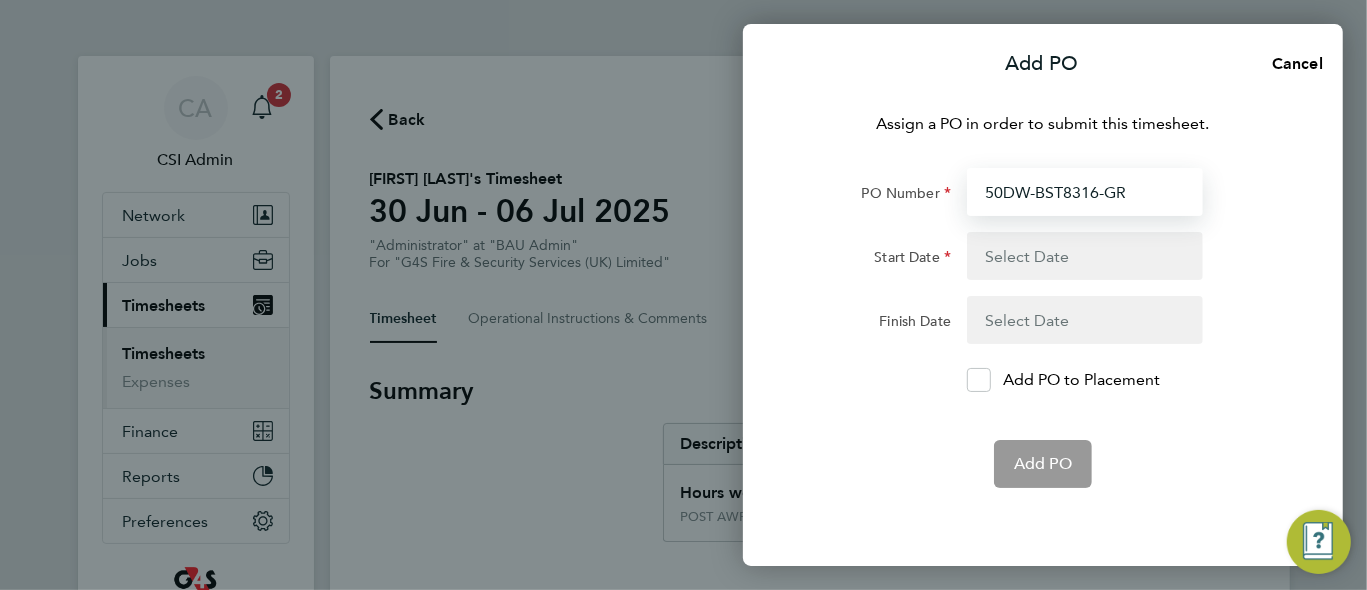 type on "14 Apr 25" 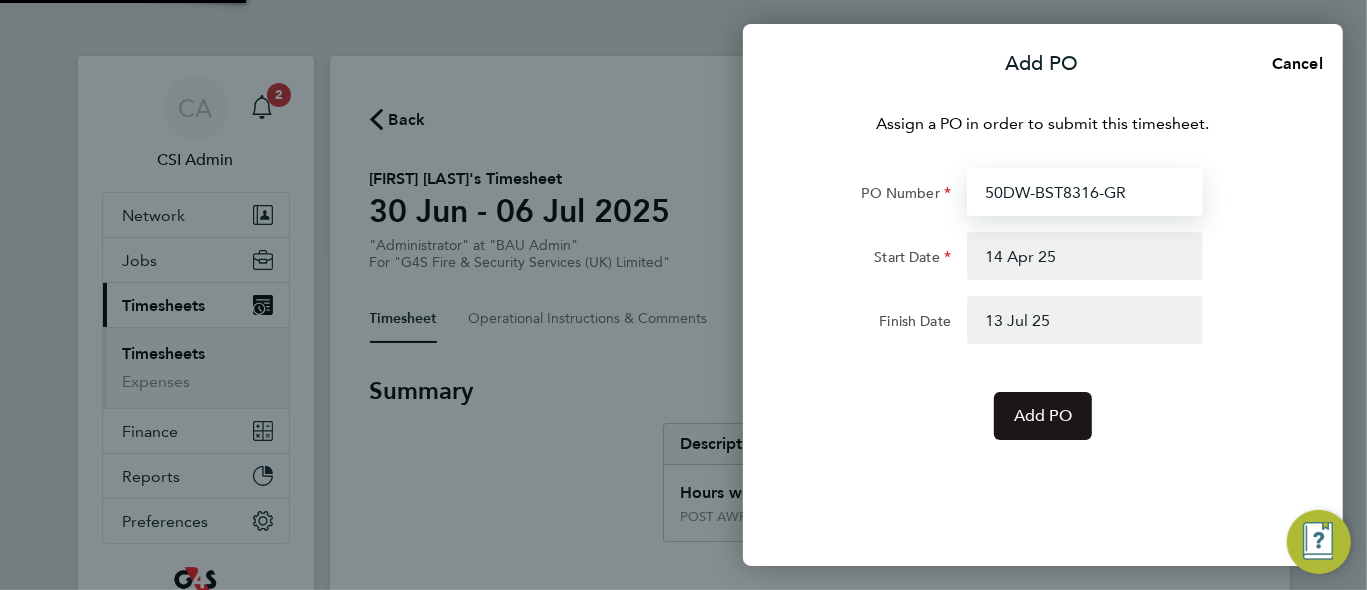 type on "50DW-BST8316-GR" 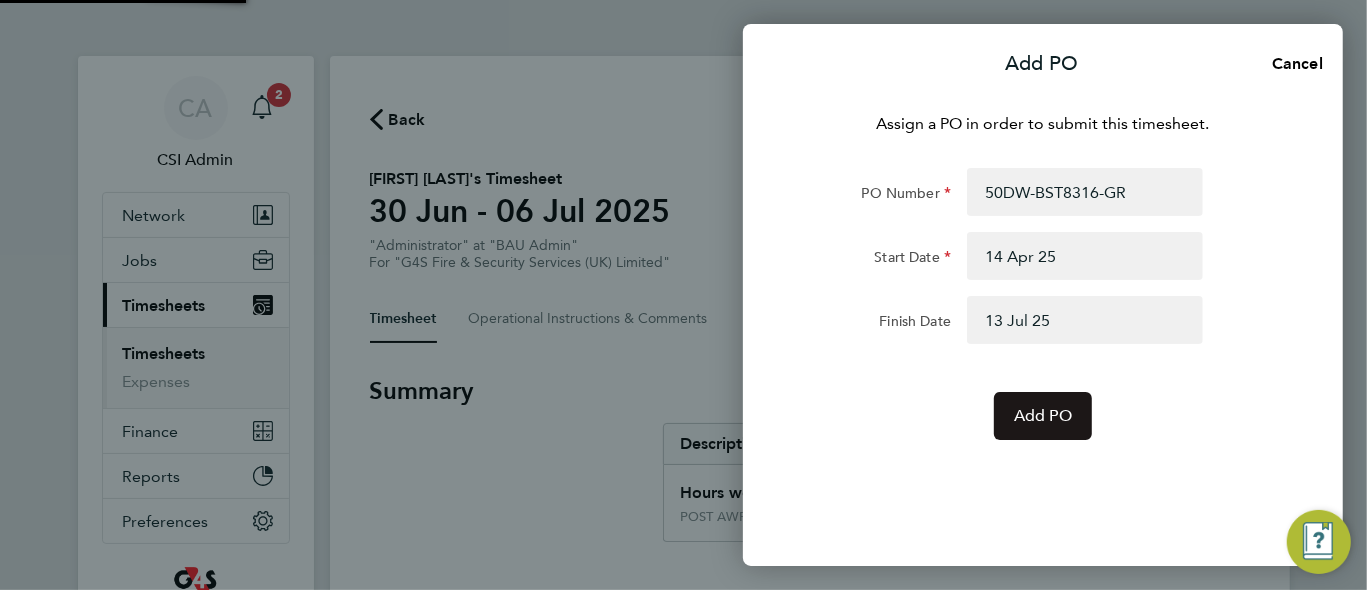 click on "Add PO" 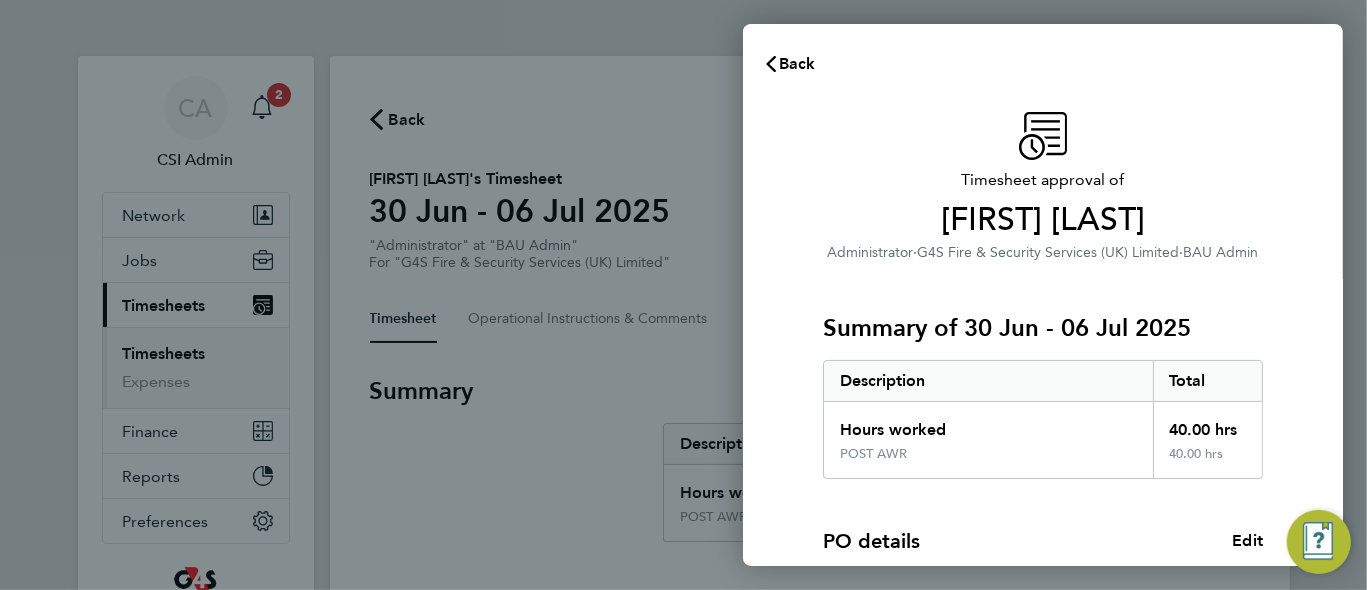 click on "Timesheet approval of   Justin Abraham   Administrator   ·   G4S Fire & Security Services  (UK) Limited   ·   BAU Admin   Summary of 30 Jun - 06 Jul 2025   Description   Total   Hours worked   40.00 hrs   POST AWR   40.00 hrs  PO details  Edit   PO number   50DW-BST8316-GR   Start date   14 Apr 2025   Finish date   13 Jul 2025   Please review all details before approving this timesheet.   Timesheets for this client cannot be approved without a PO.   Confirm Timesheet Approval" 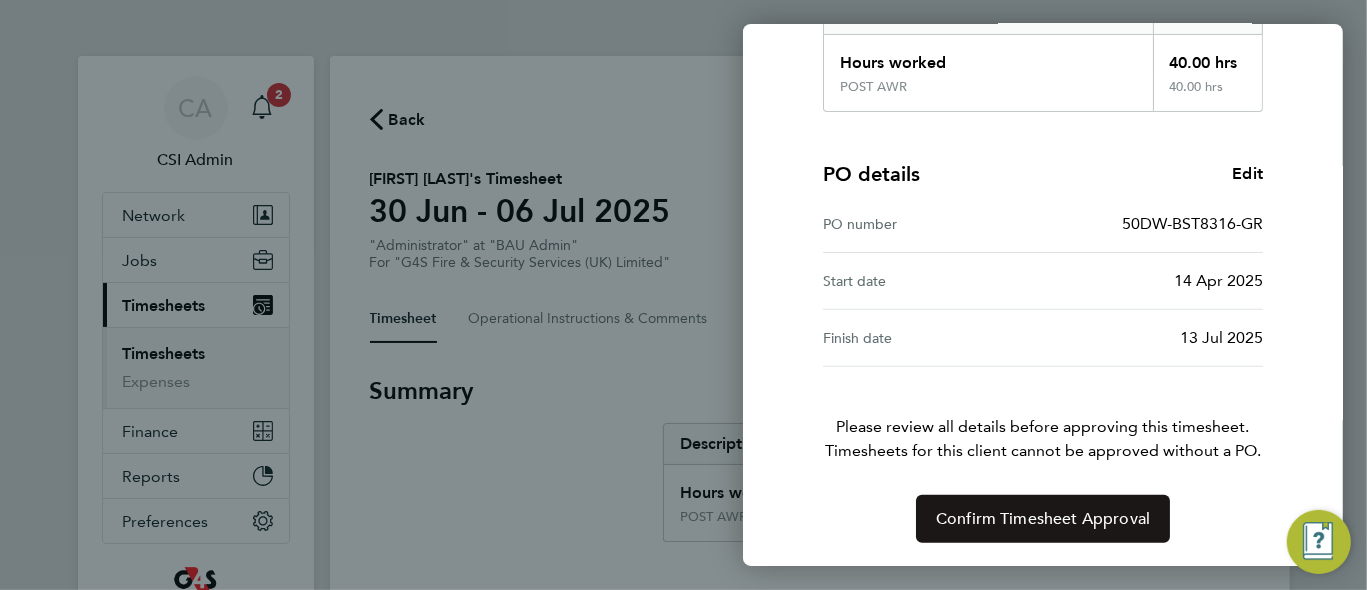 click on "Confirm Timesheet Approval" 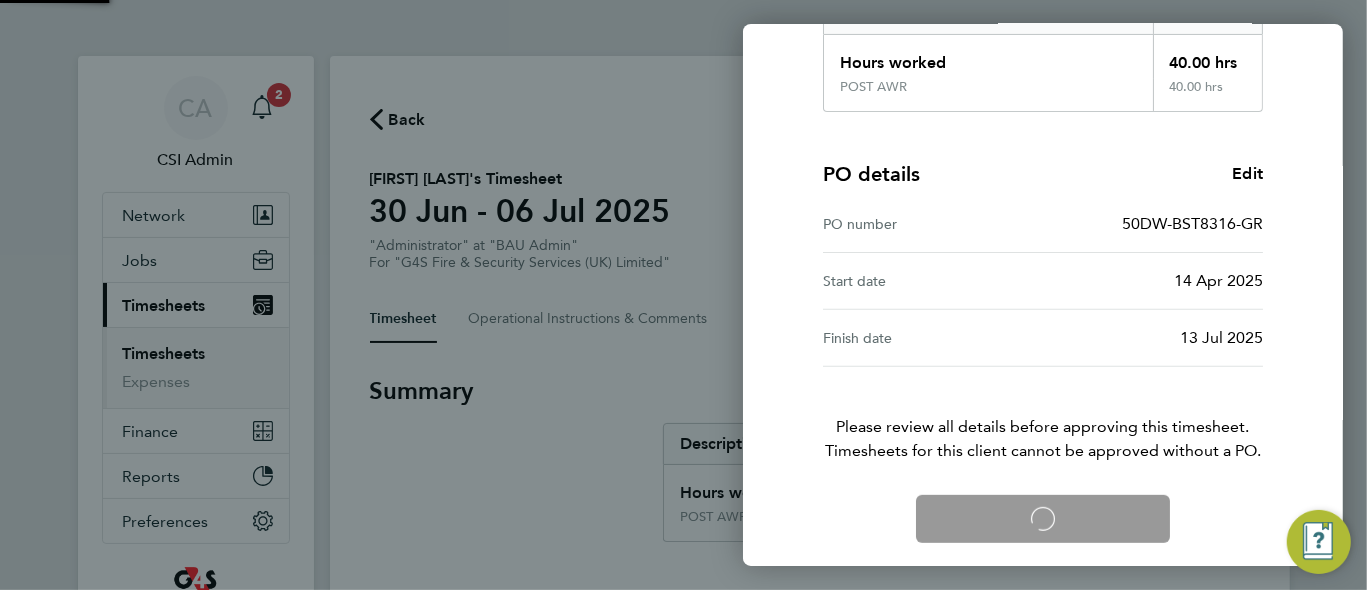 click on "Confirm Timesheet Approval
Loading" 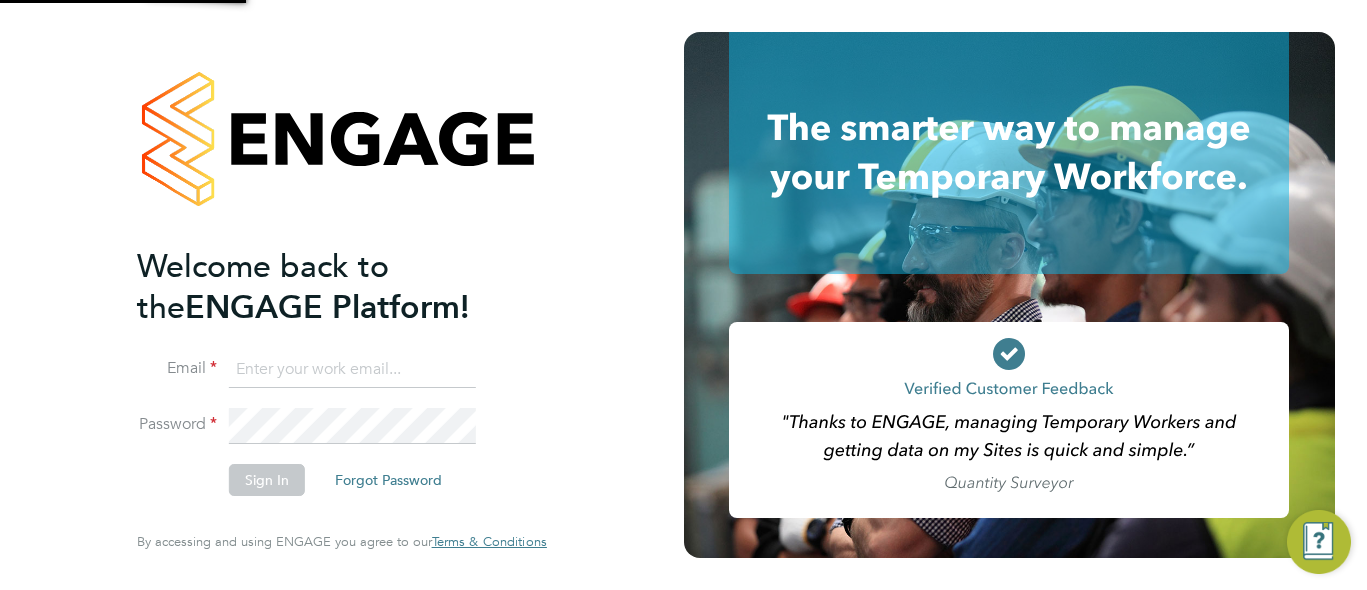 scroll, scrollTop: 0, scrollLeft: 0, axis: both 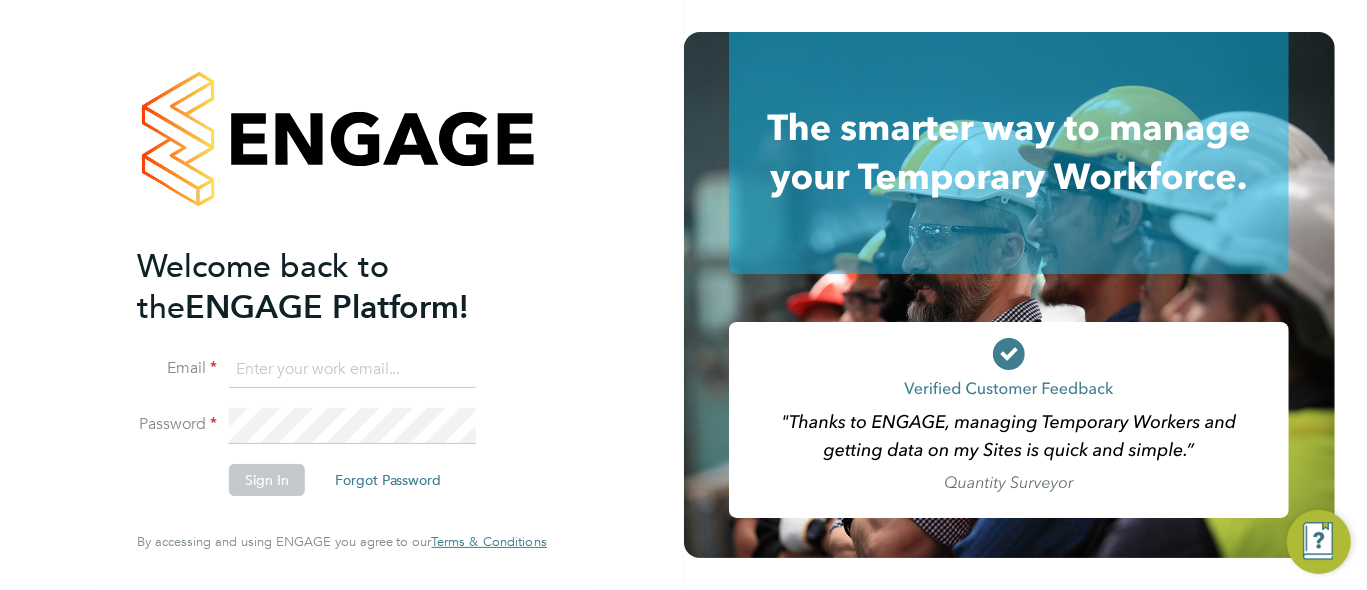 click 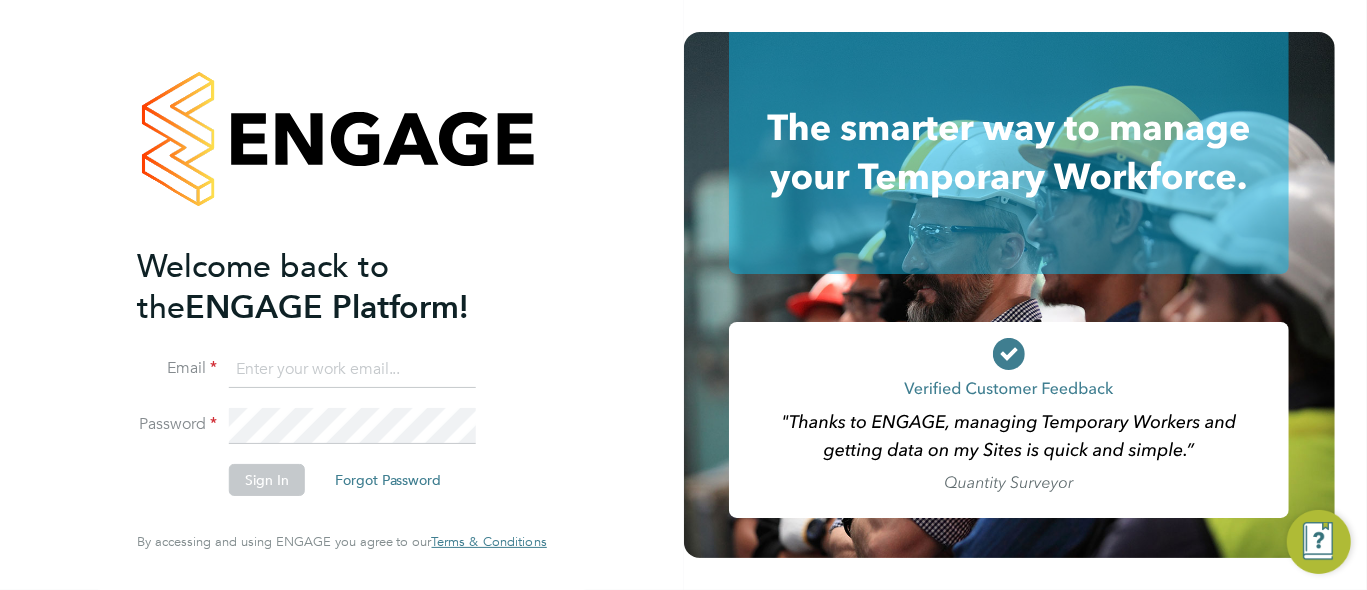 type on "csi.admin@example.com" 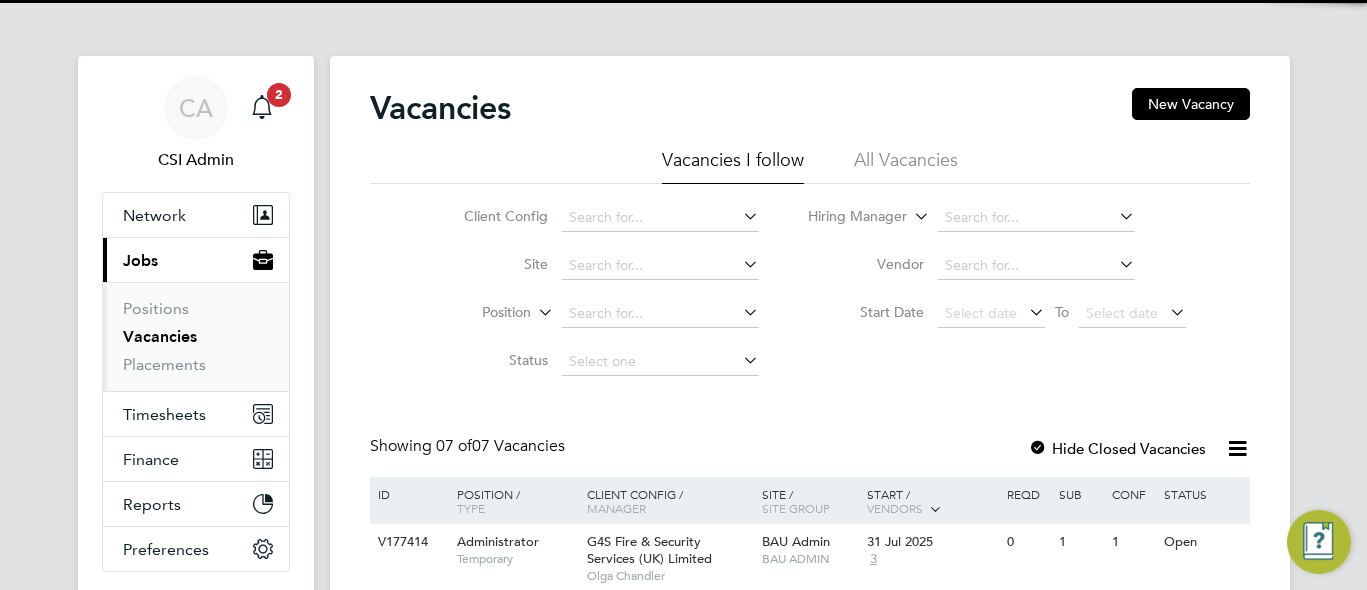 scroll, scrollTop: 0, scrollLeft: 0, axis: both 